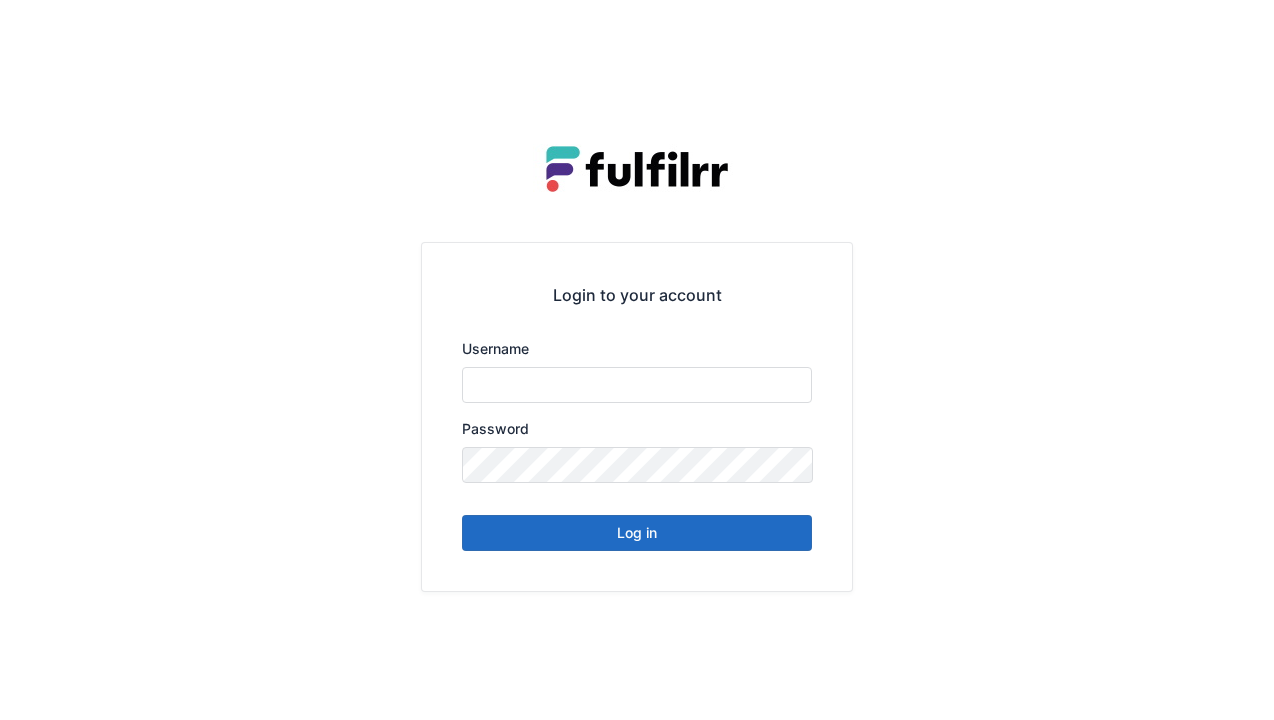 scroll, scrollTop: 0, scrollLeft: 0, axis: both 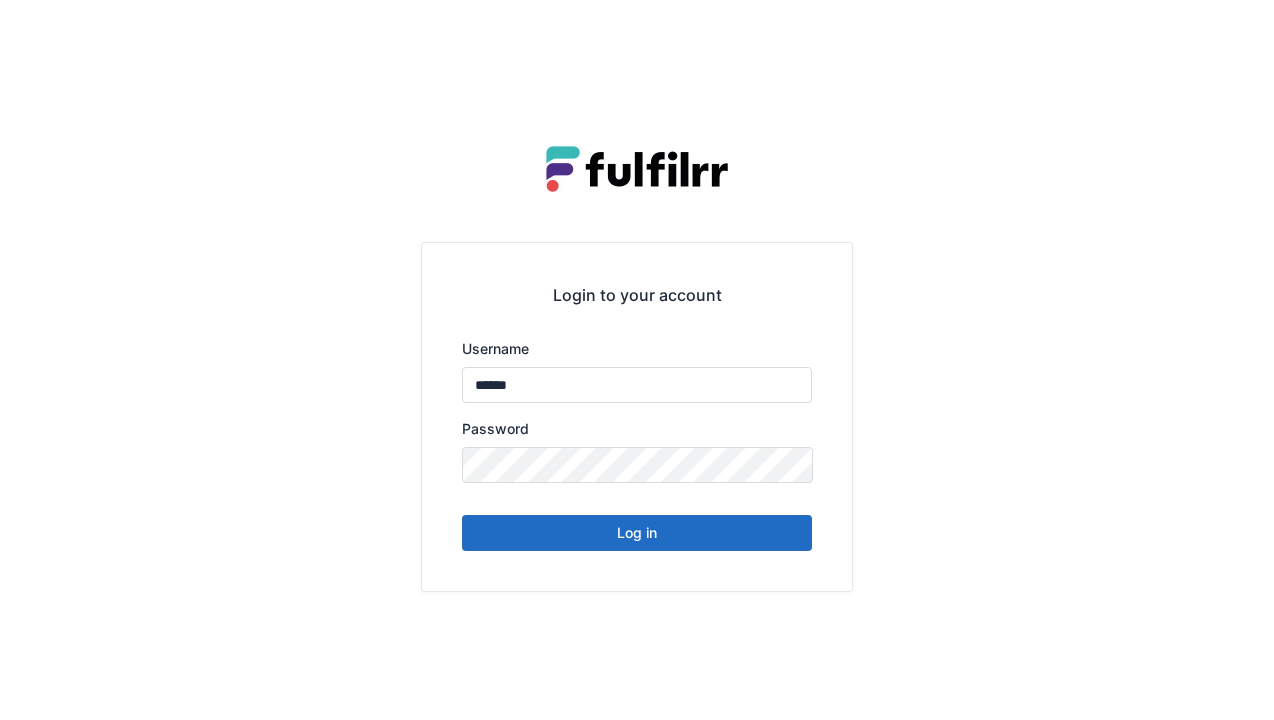 click on "Log in" at bounding box center [637, 533] 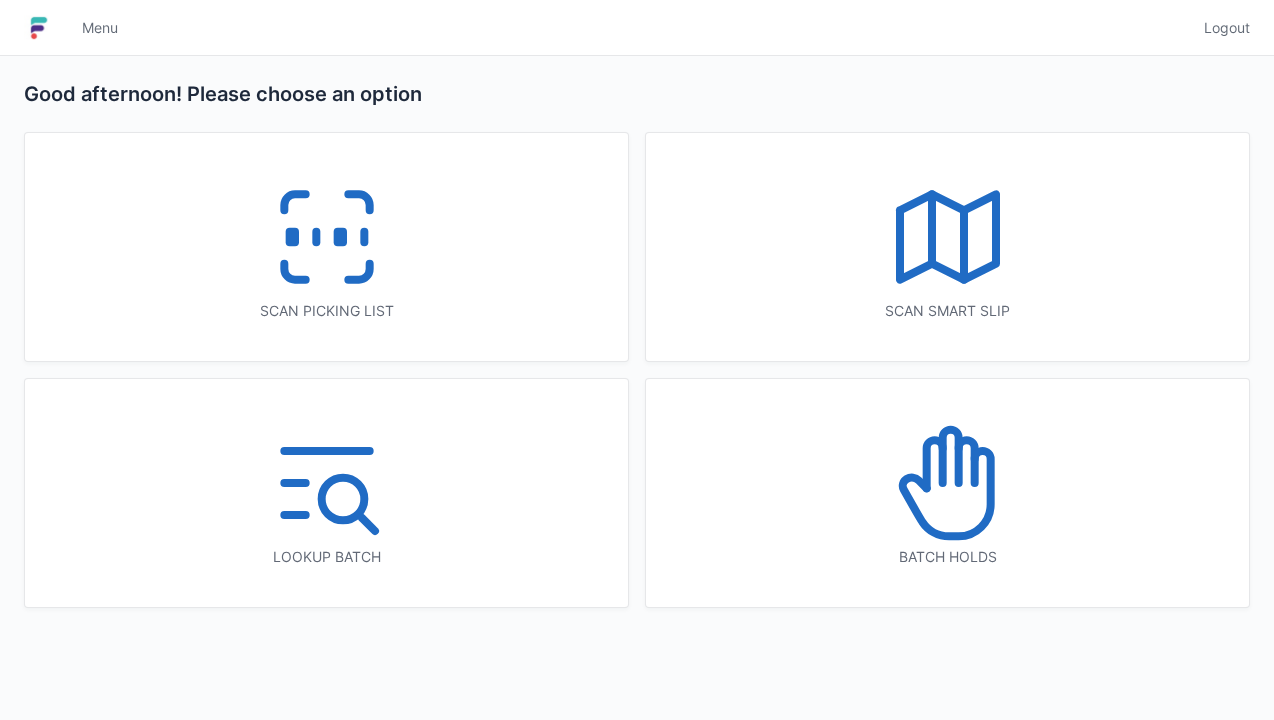 scroll, scrollTop: 0, scrollLeft: 0, axis: both 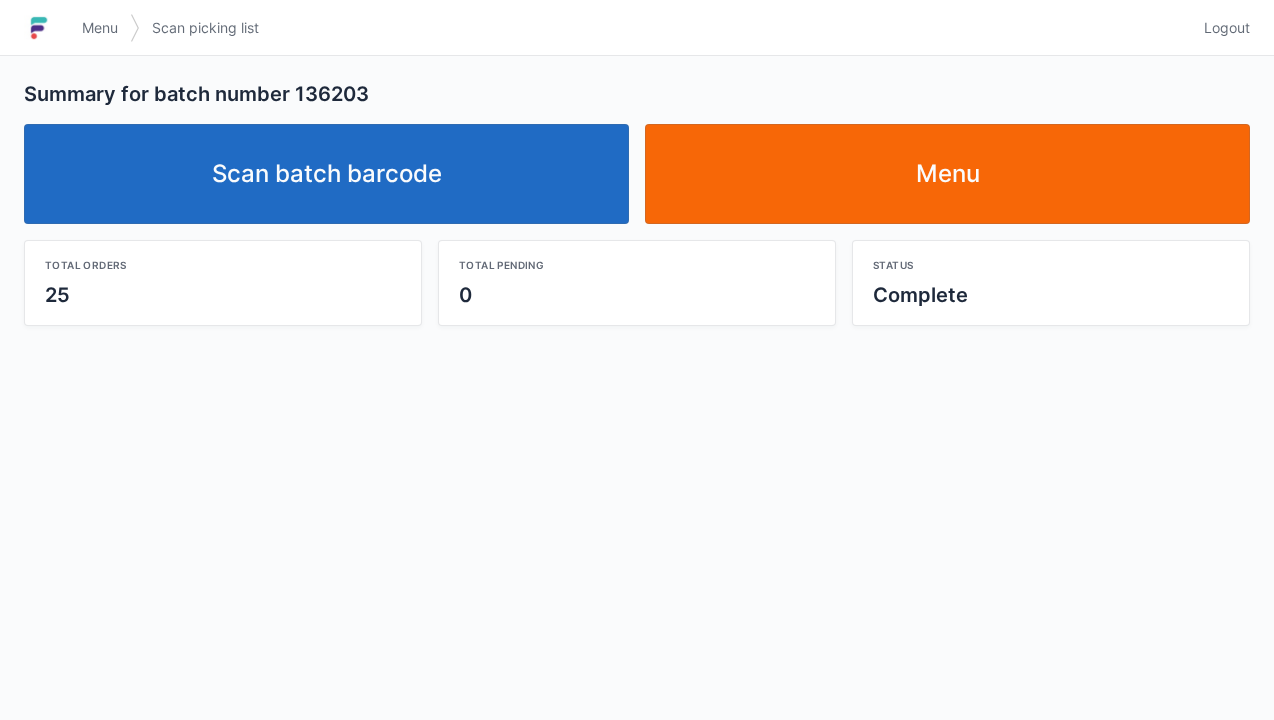click on "Logout" at bounding box center [1227, 28] 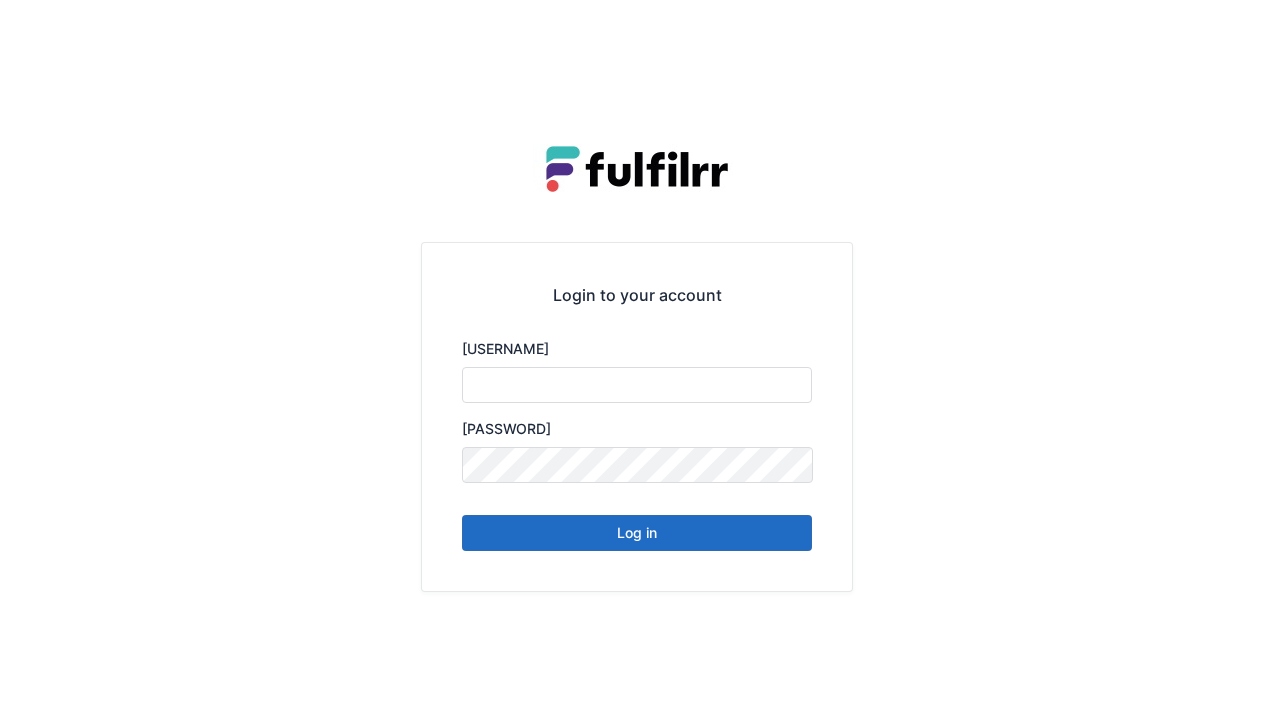 scroll, scrollTop: 0, scrollLeft: 0, axis: both 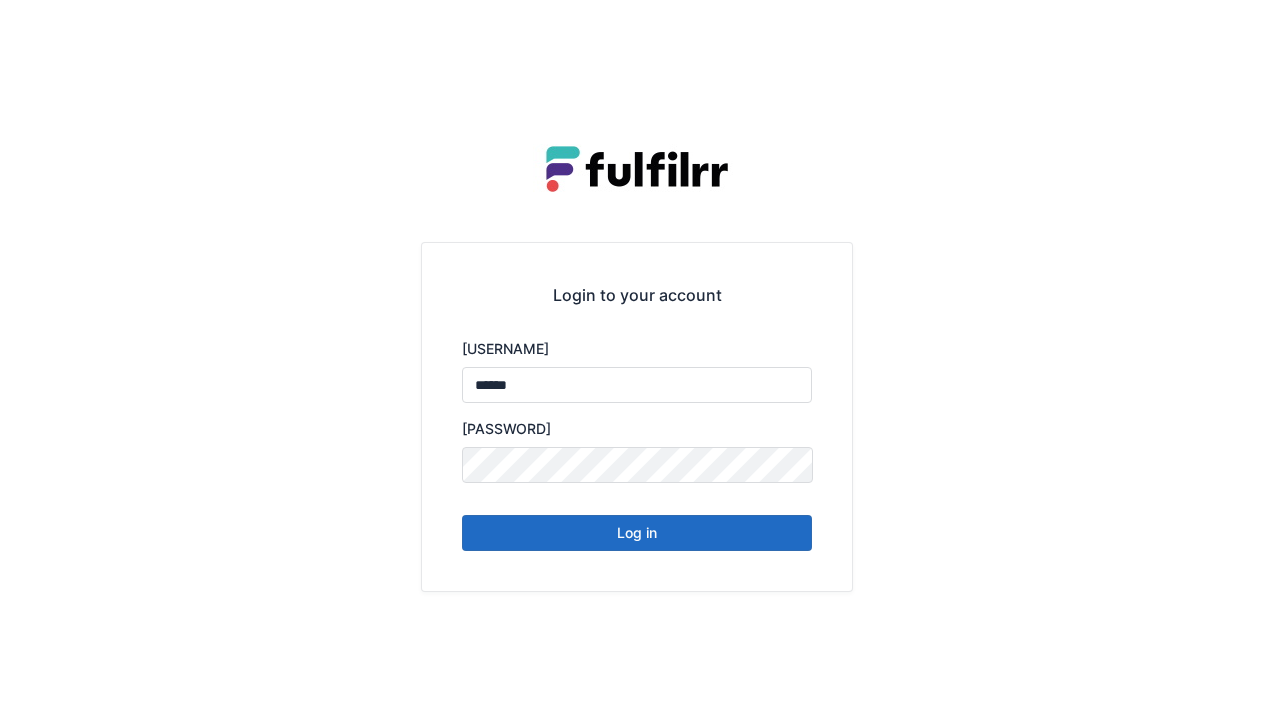 click on "Log in" at bounding box center [637, 533] 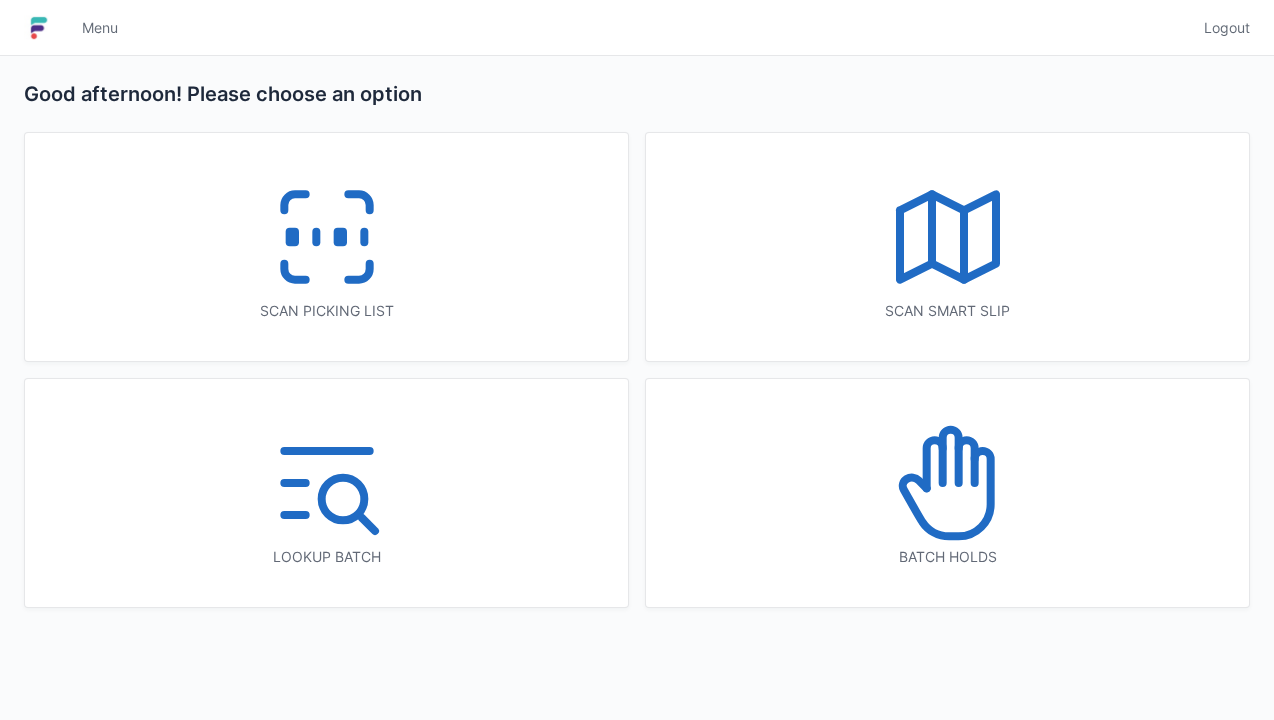 scroll, scrollTop: 0, scrollLeft: 0, axis: both 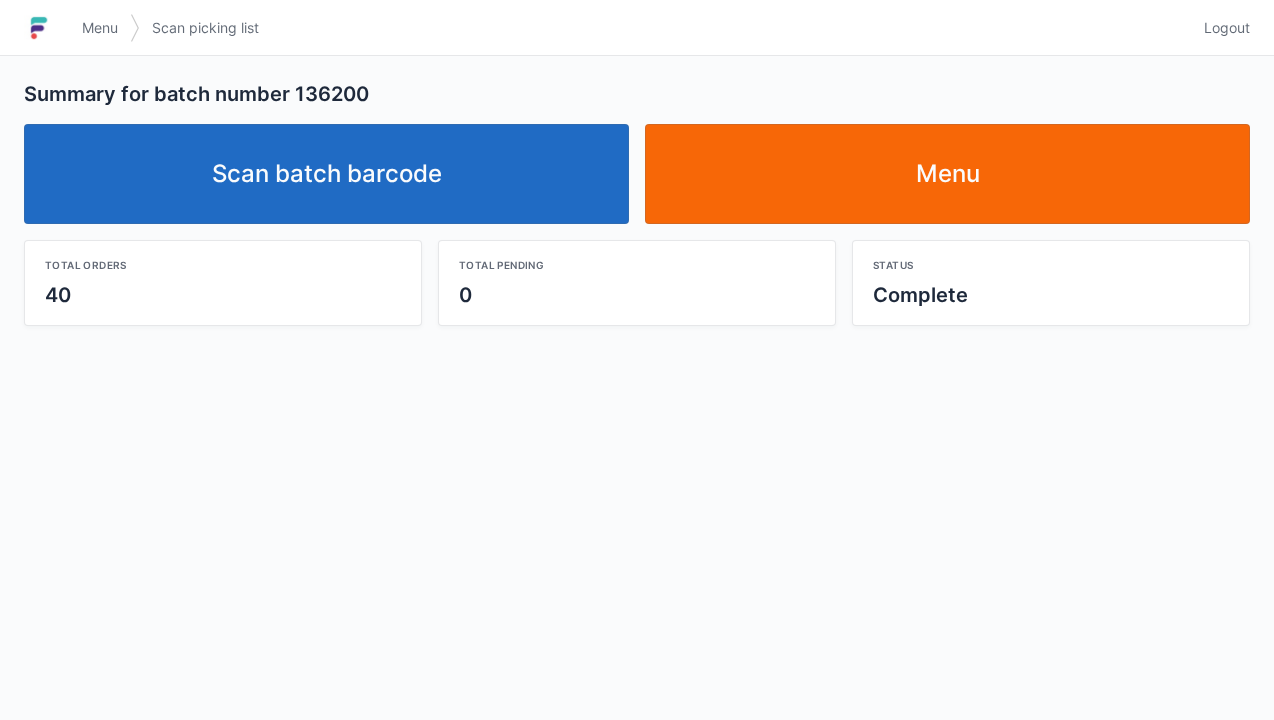 click on "Logout" at bounding box center [1227, 28] 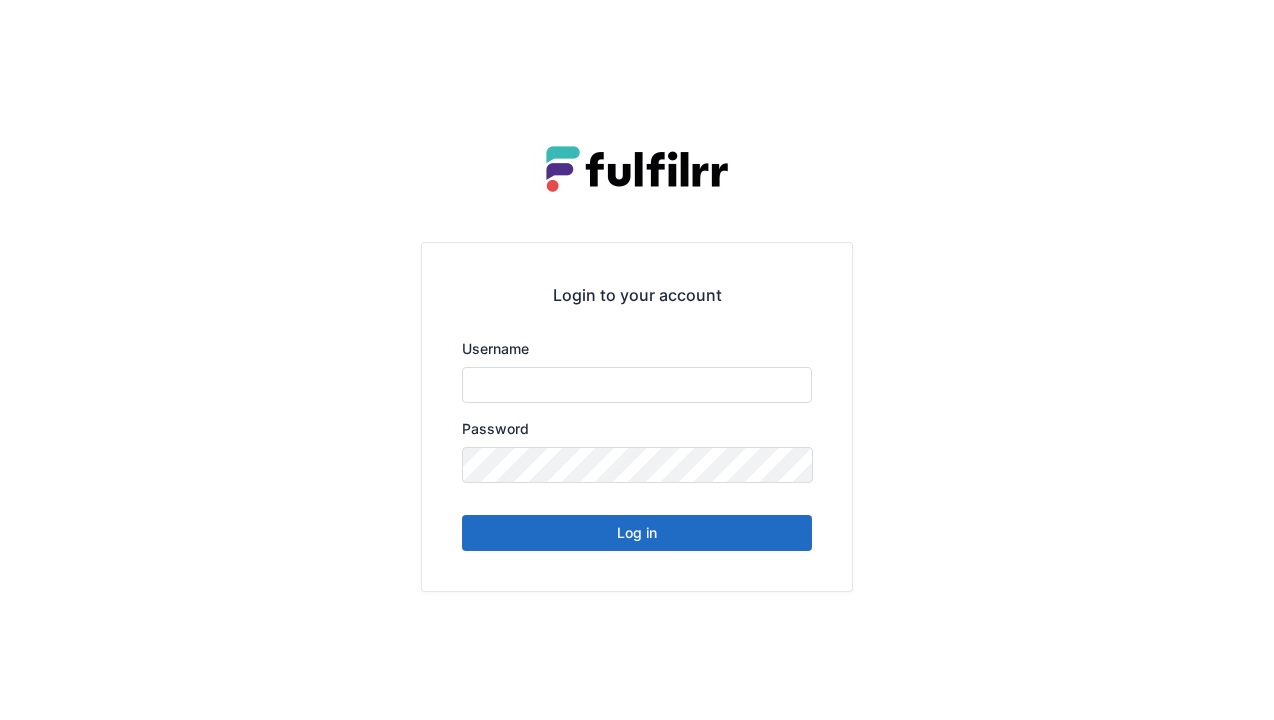 scroll, scrollTop: 0, scrollLeft: 0, axis: both 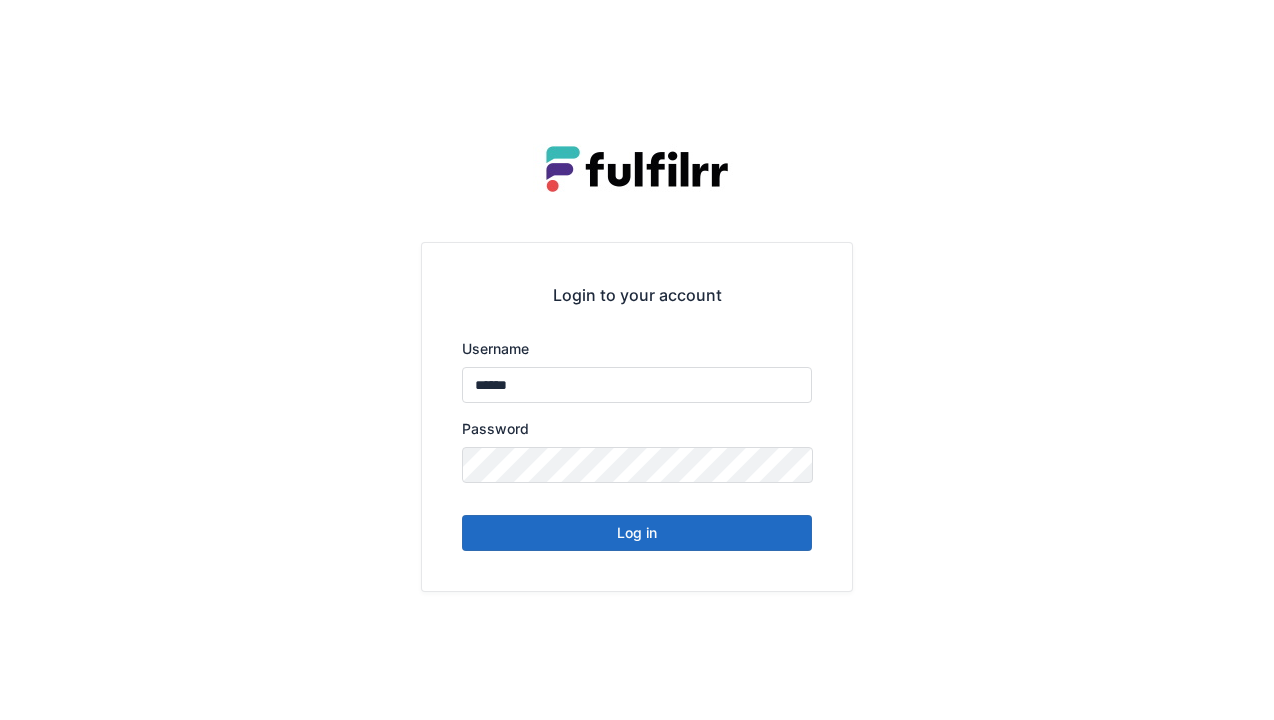 click on "Log in" at bounding box center (637, 533) 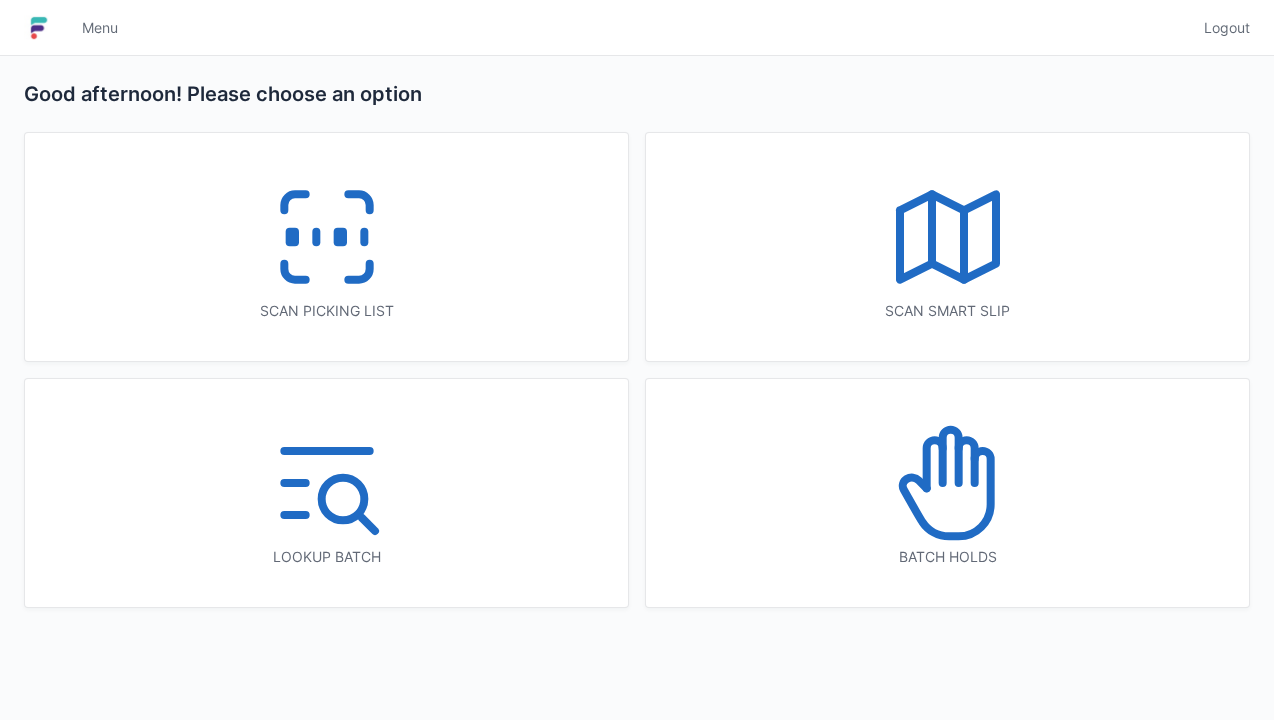 scroll, scrollTop: 0, scrollLeft: 0, axis: both 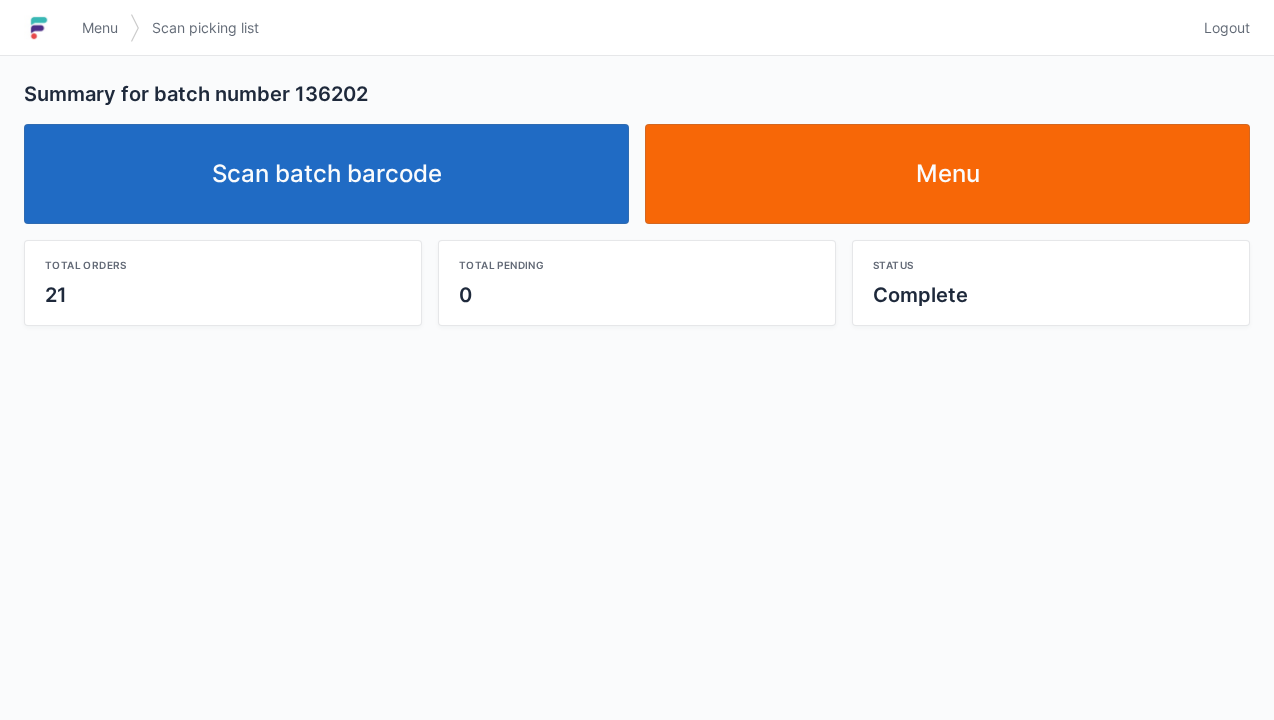 click on "Logout" at bounding box center [1227, 28] 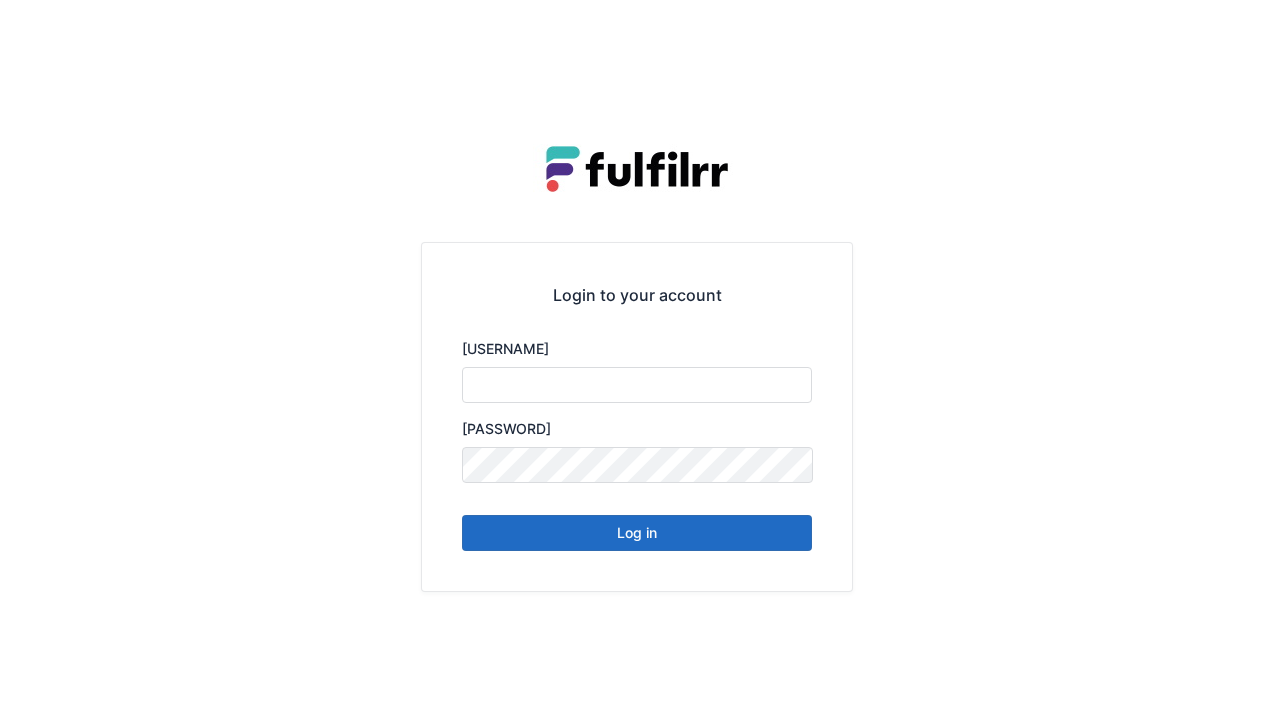 scroll, scrollTop: 0, scrollLeft: 0, axis: both 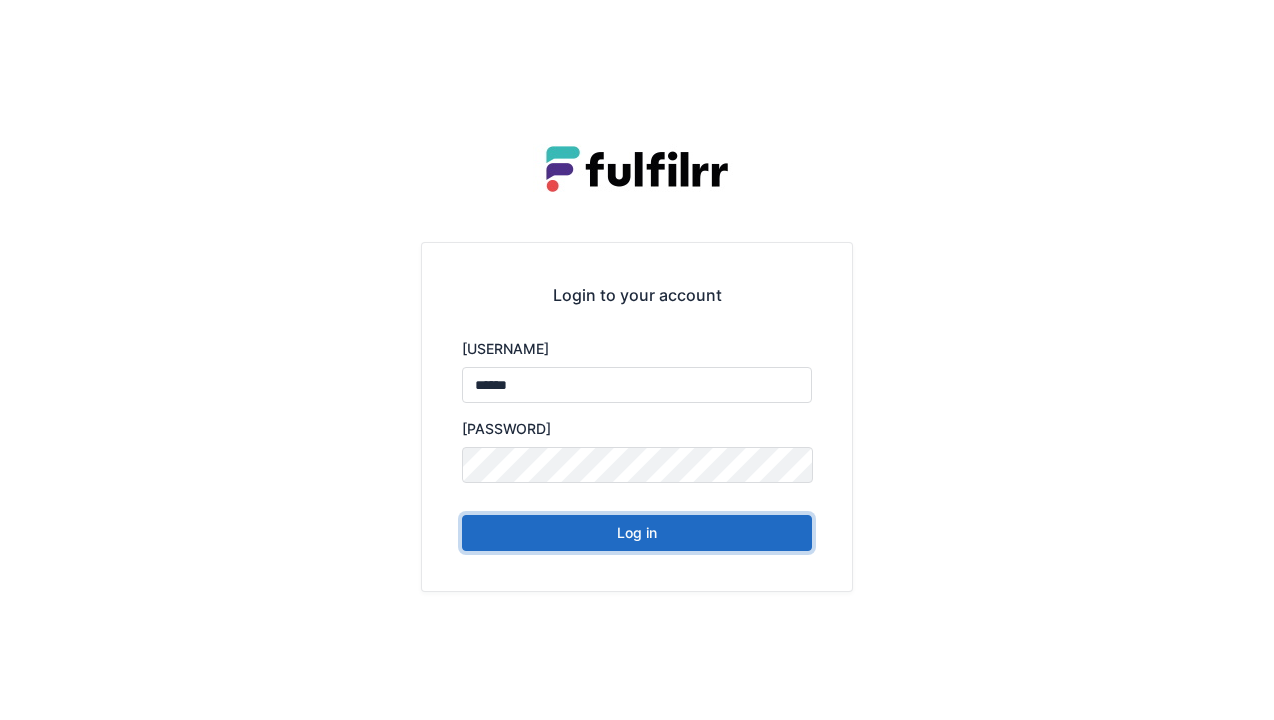 click on "Log in" at bounding box center (637, 533) 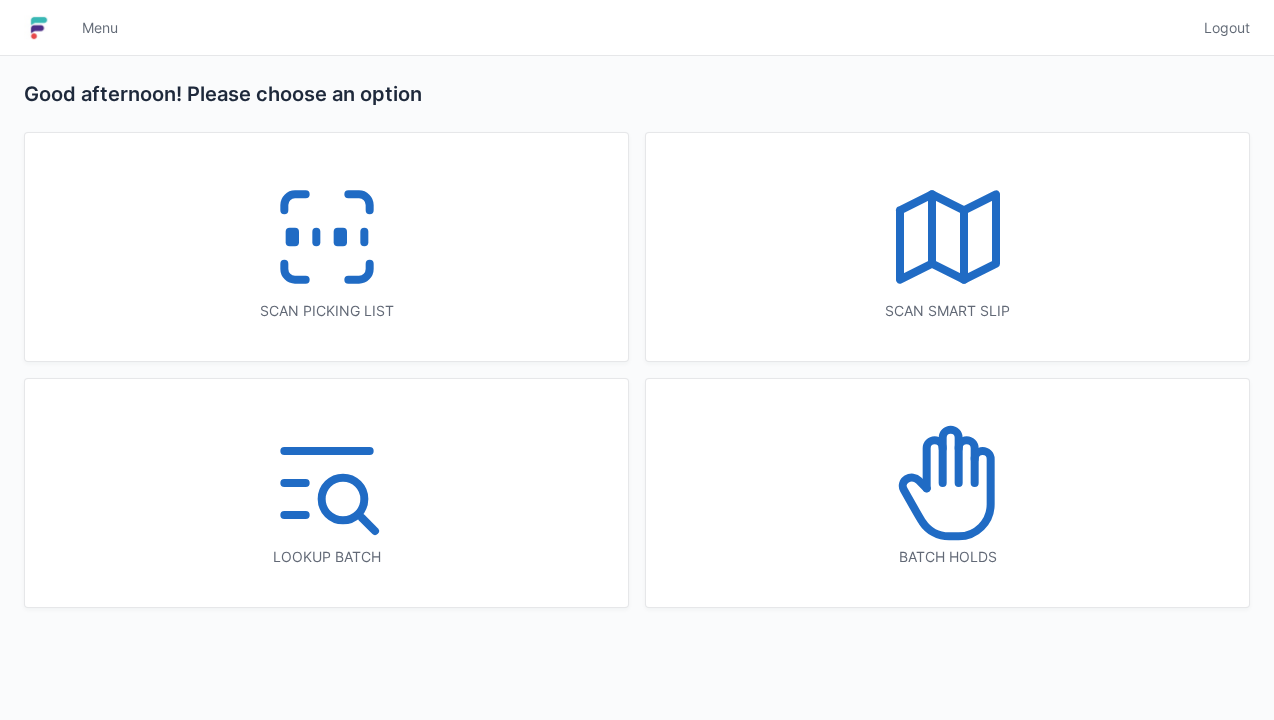 scroll, scrollTop: 0, scrollLeft: 0, axis: both 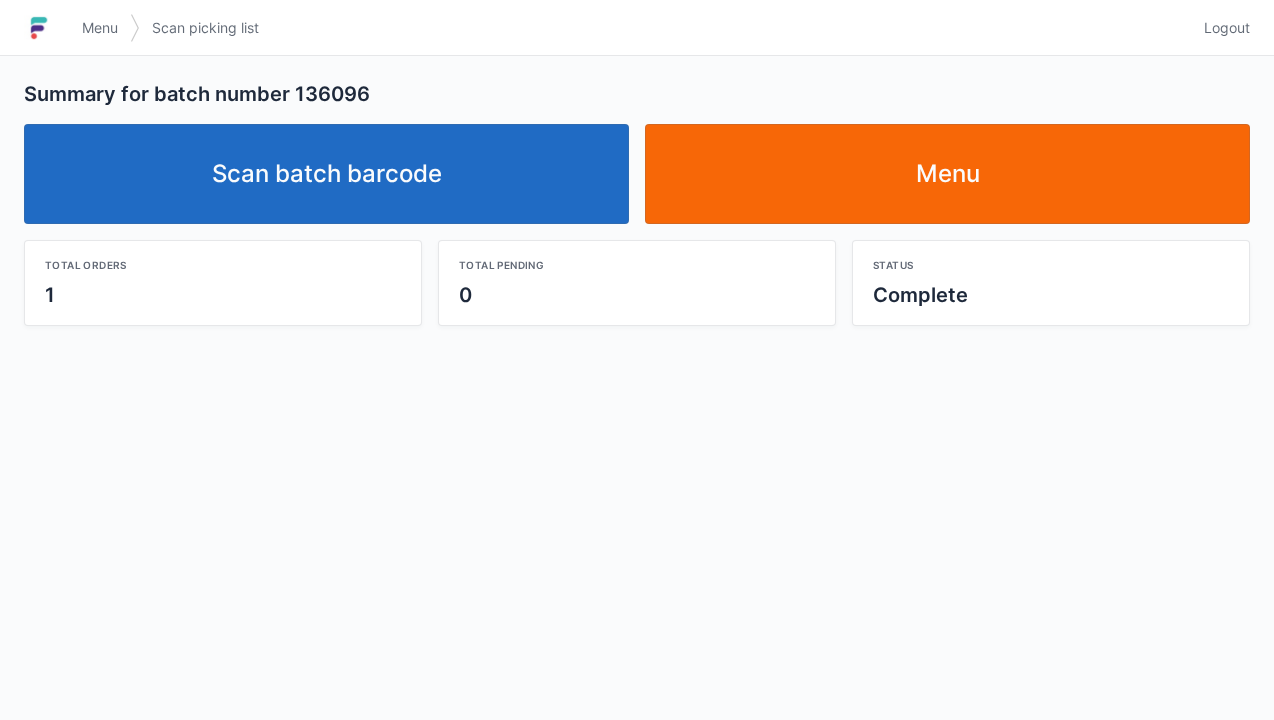 click on "Logout" at bounding box center (1227, 28) 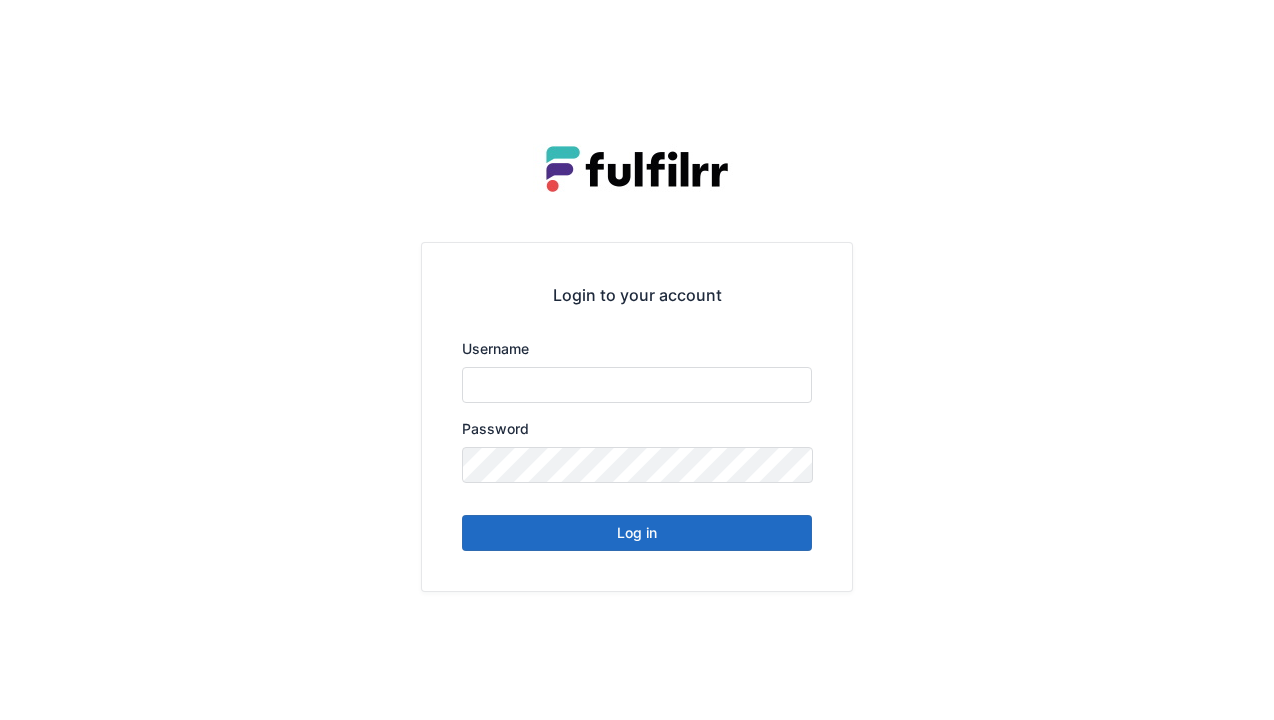 scroll, scrollTop: 0, scrollLeft: 0, axis: both 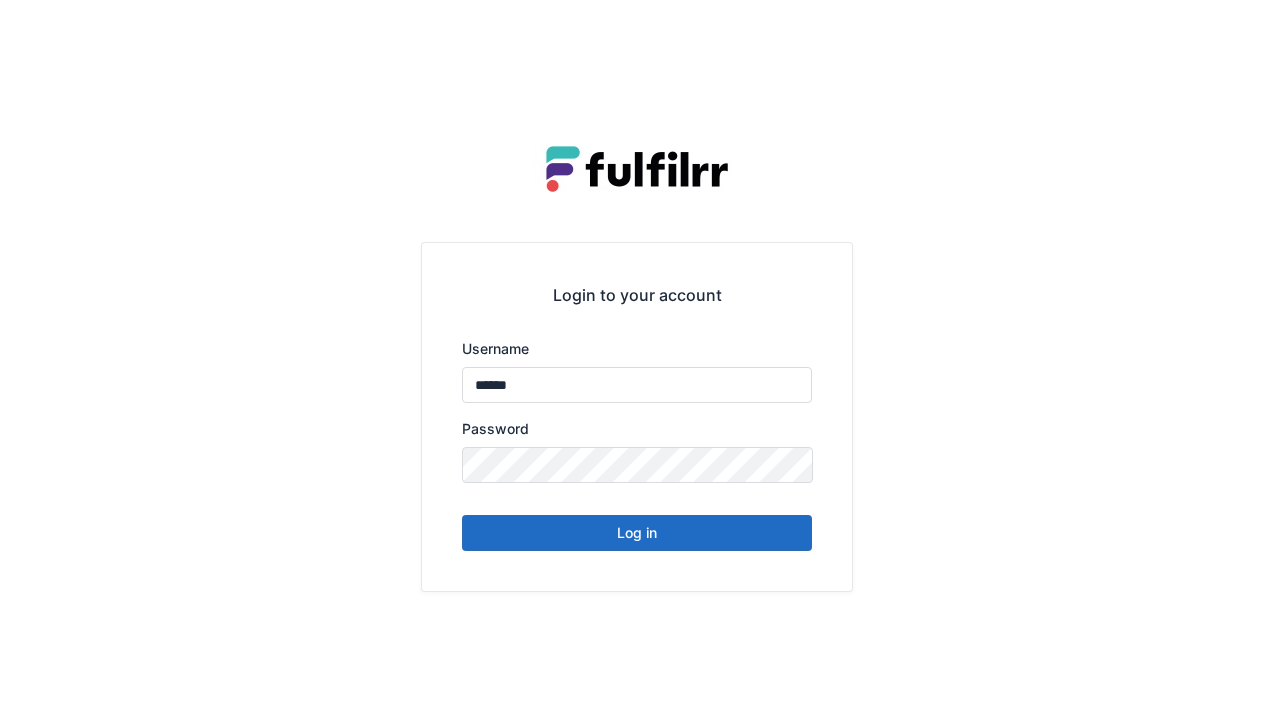 click on "Log in" at bounding box center [637, 533] 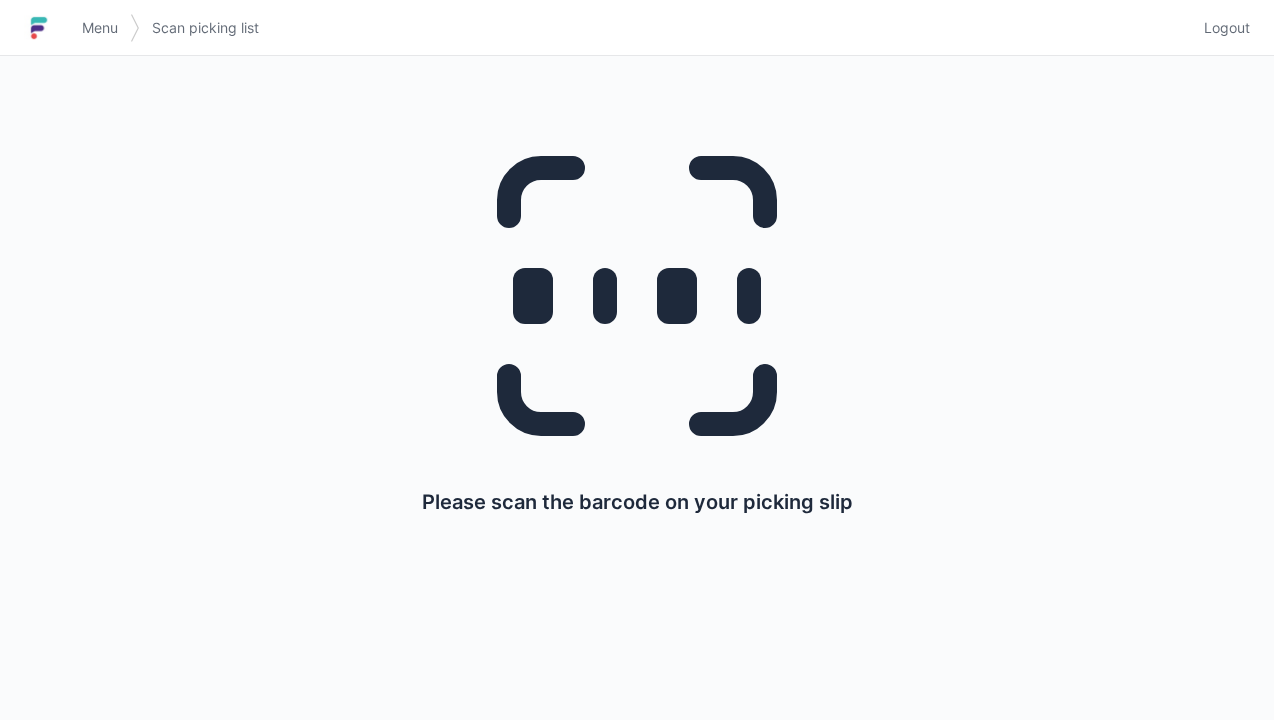 scroll, scrollTop: 0, scrollLeft: 0, axis: both 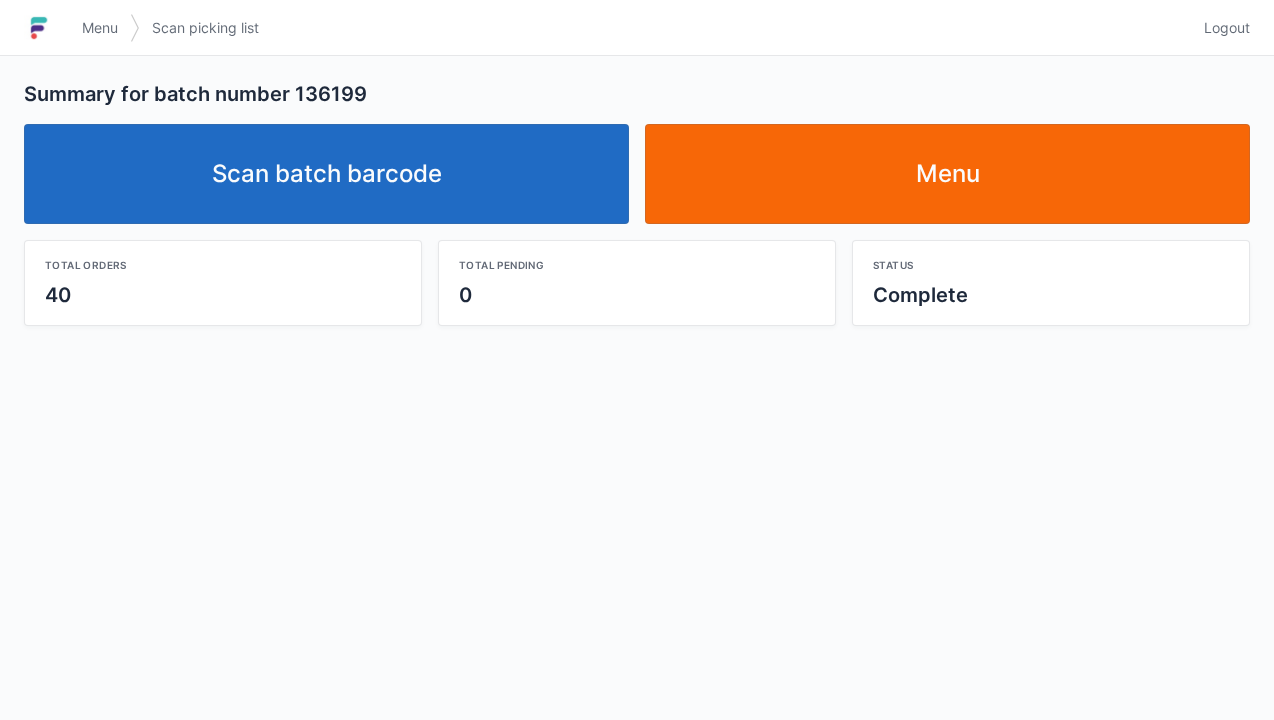 click on "Logout" at bounding box center (1227, 28) 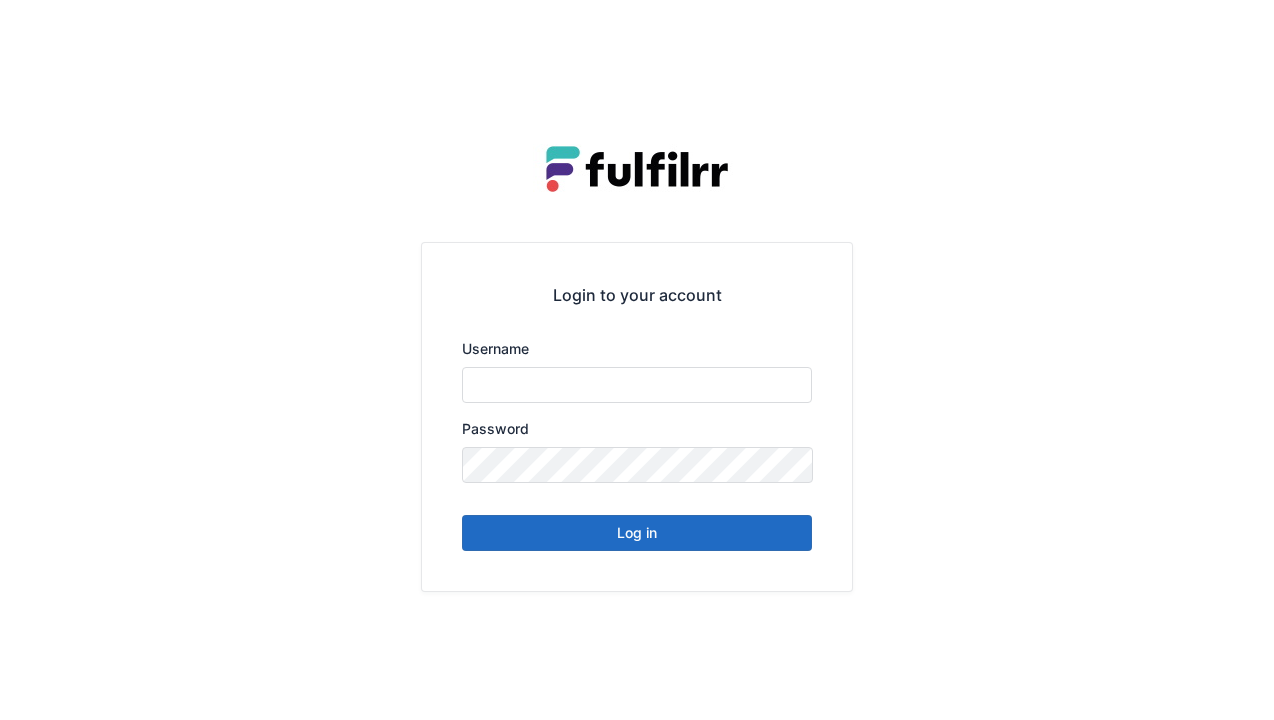scroll, scrollTop: 0, scrollLeft: 0, axis: both 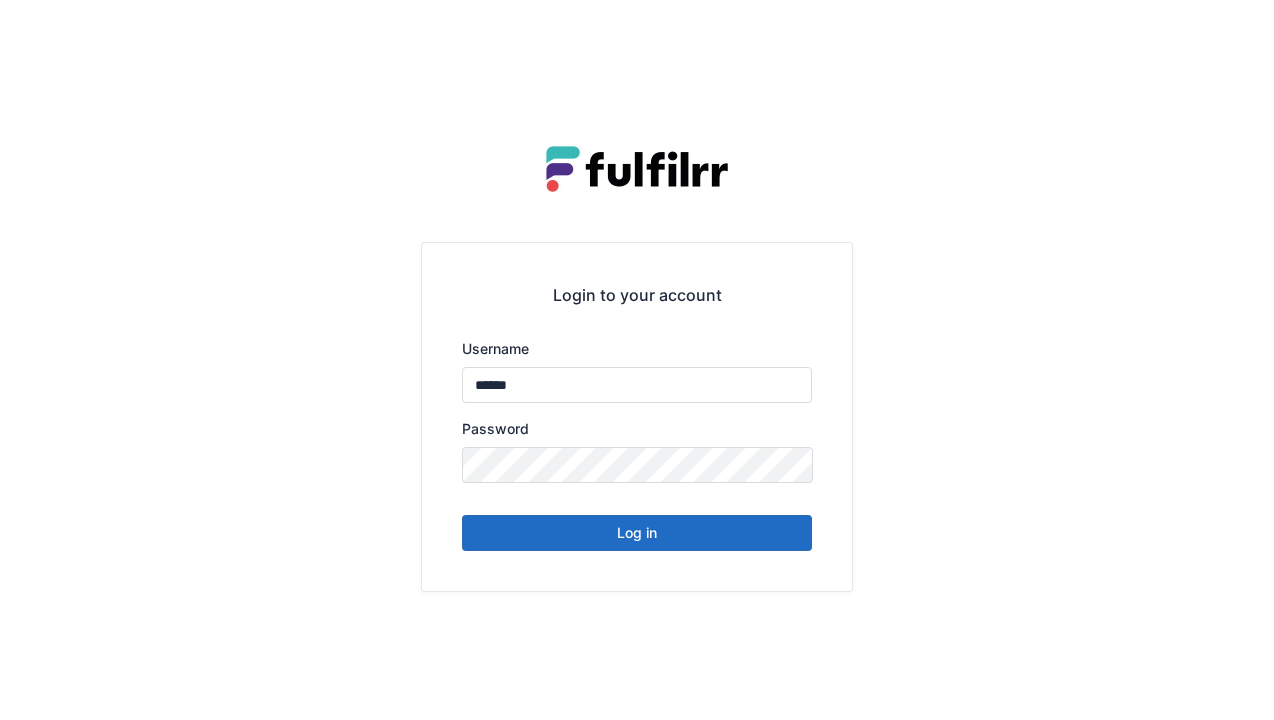 click on "Log in" at bounding box center (637, 533) 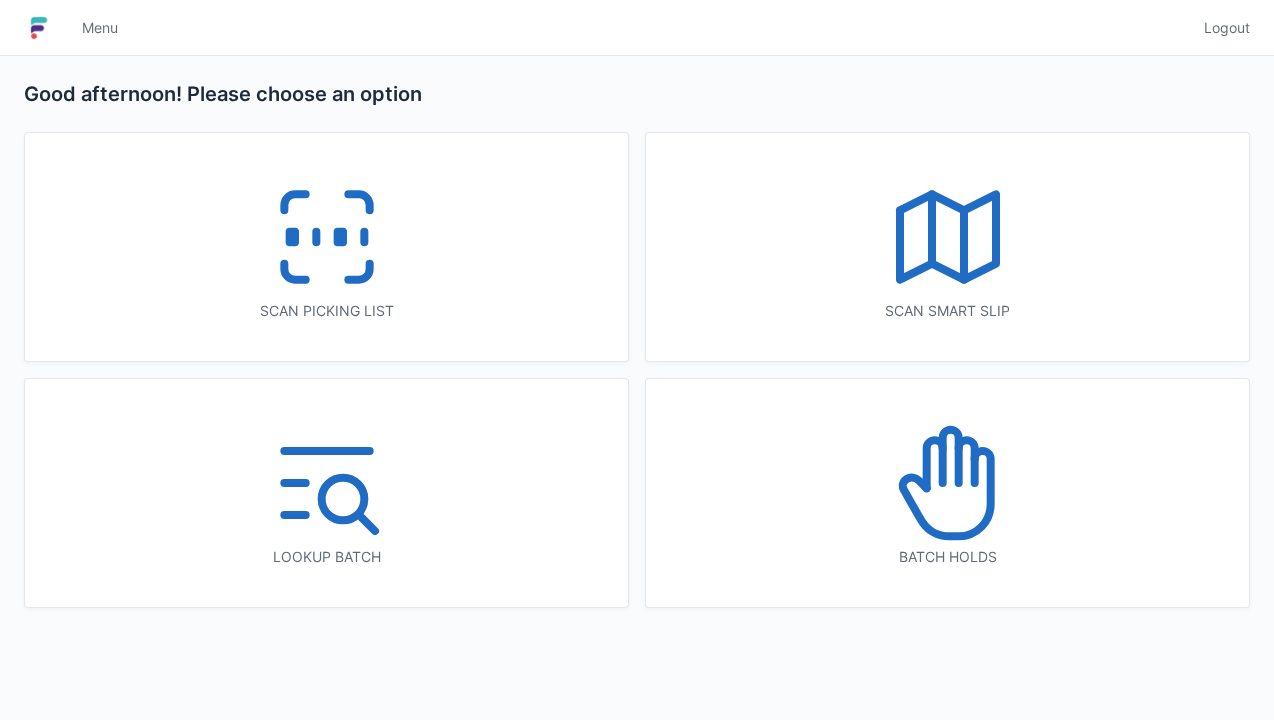 scroll, scrollTop: 0, scrollLeft: 0, axis: both 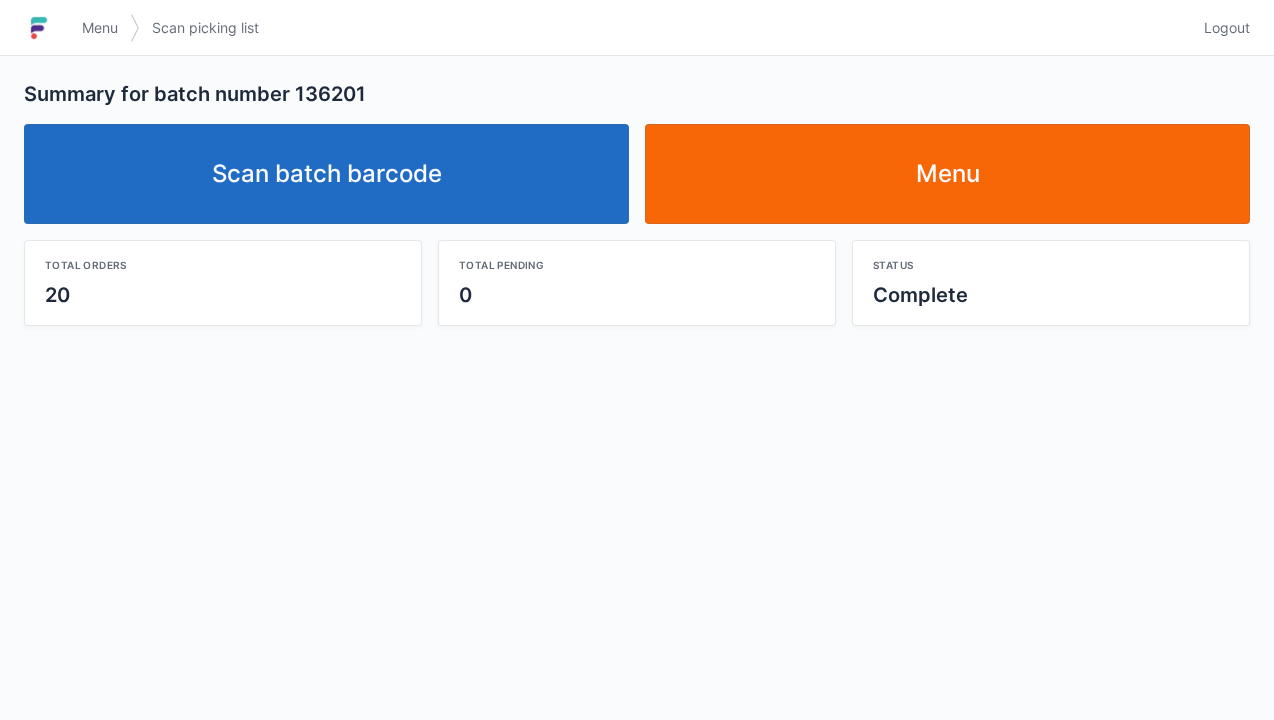 click on "Logout" at bounding box center (1227, 28) 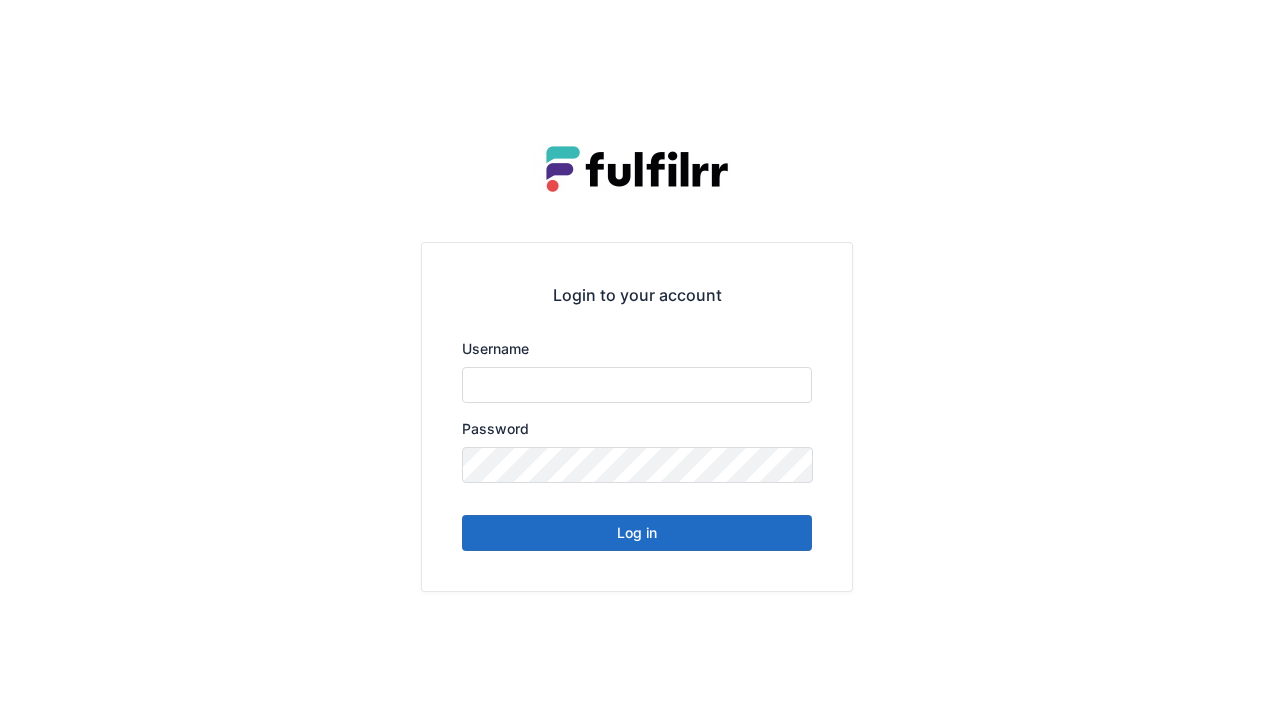 scroll, scrollTop: 0, scrollLeft: 0, axis: both 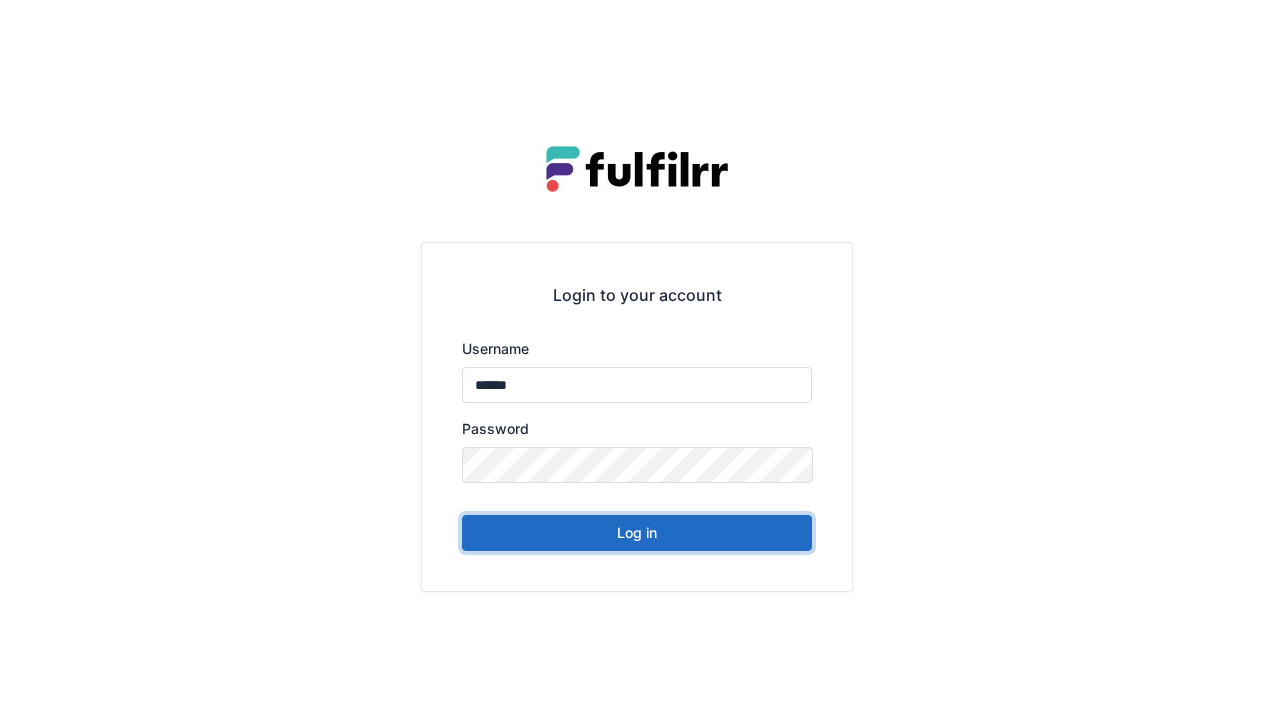 click on "Log in" at bounding box center (637, 533) 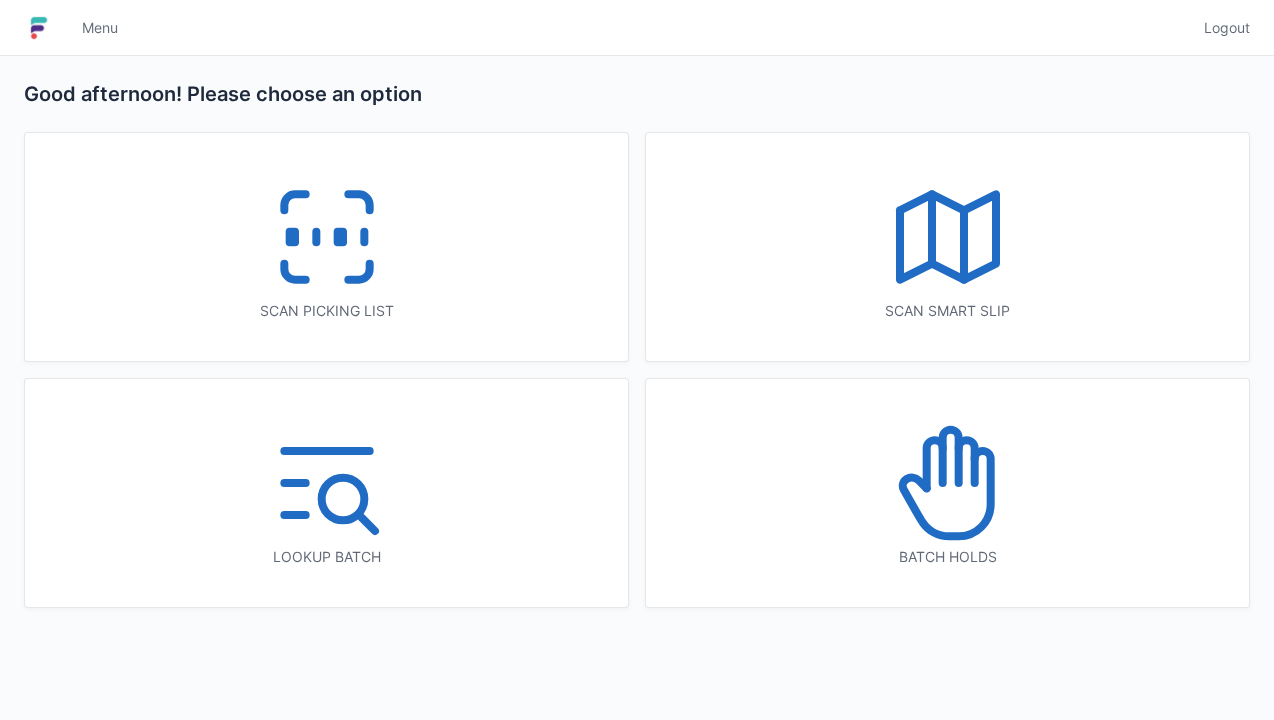 scroll, scrollTop: 0, scrollLeft: 0, axis: both 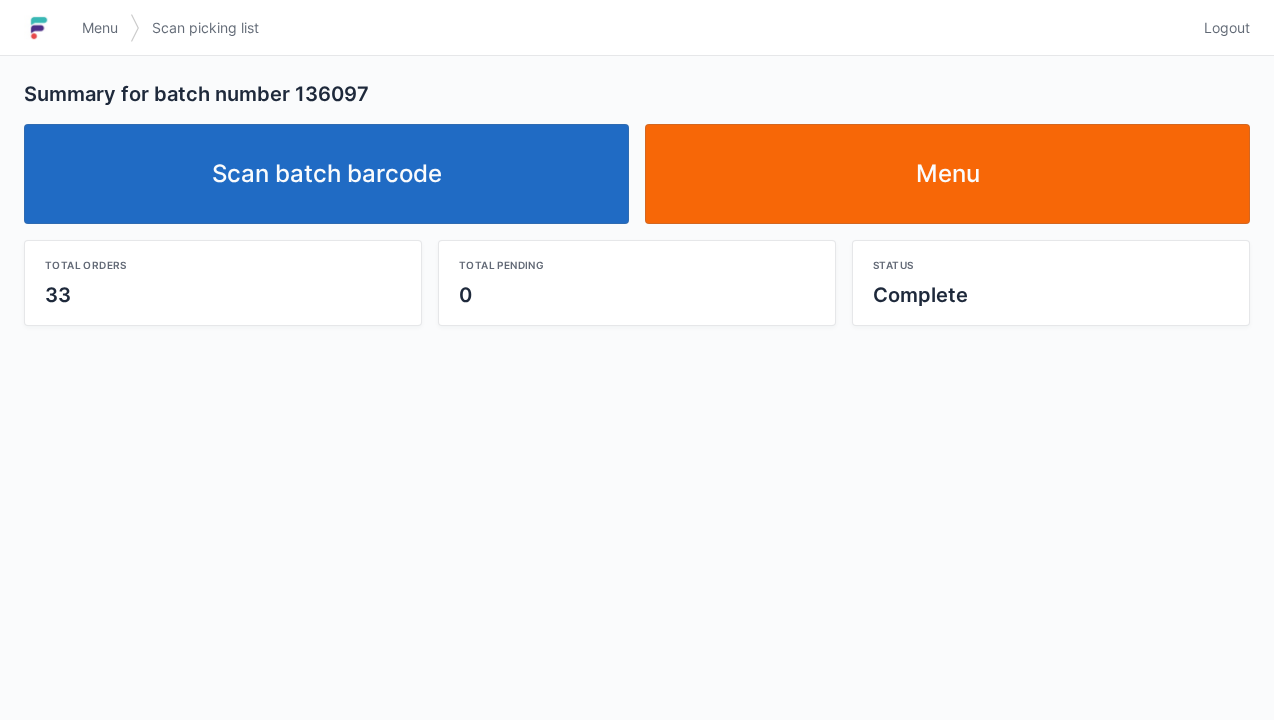 click on "Logout" at bounding box center (1227, 28) 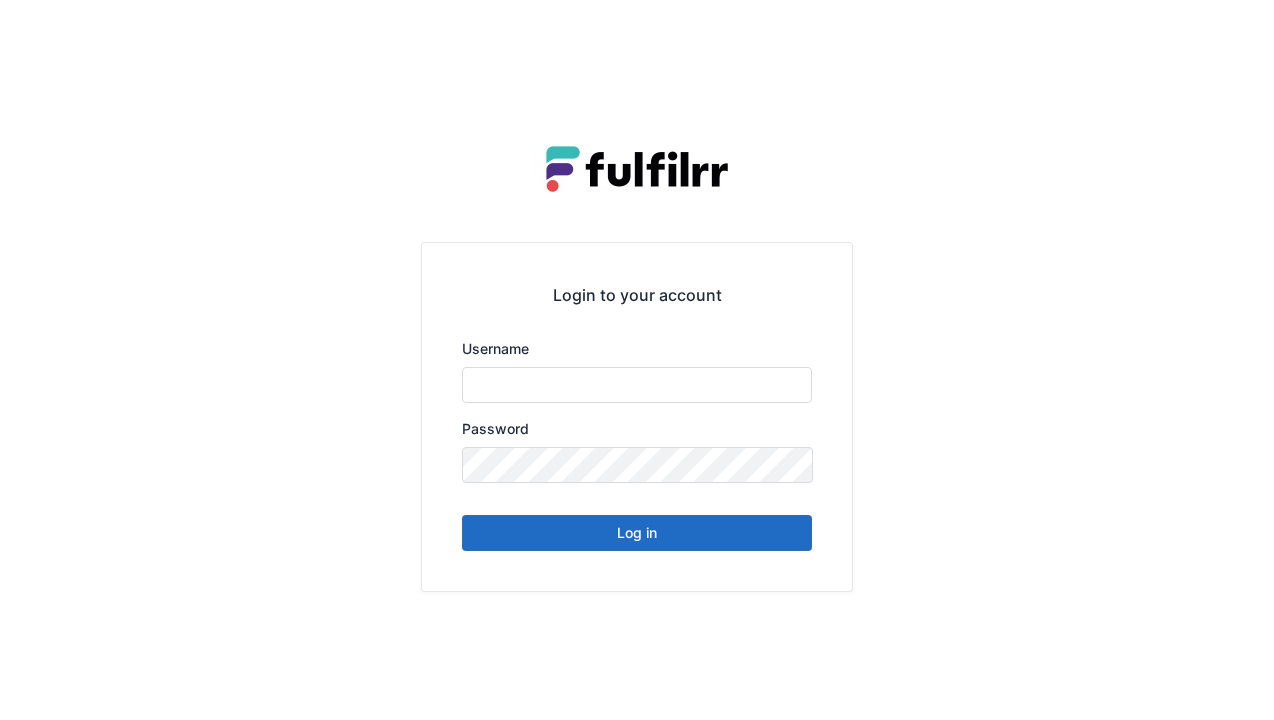 scroll, scrollTop: 0, scrollLeft: 0, axis: both 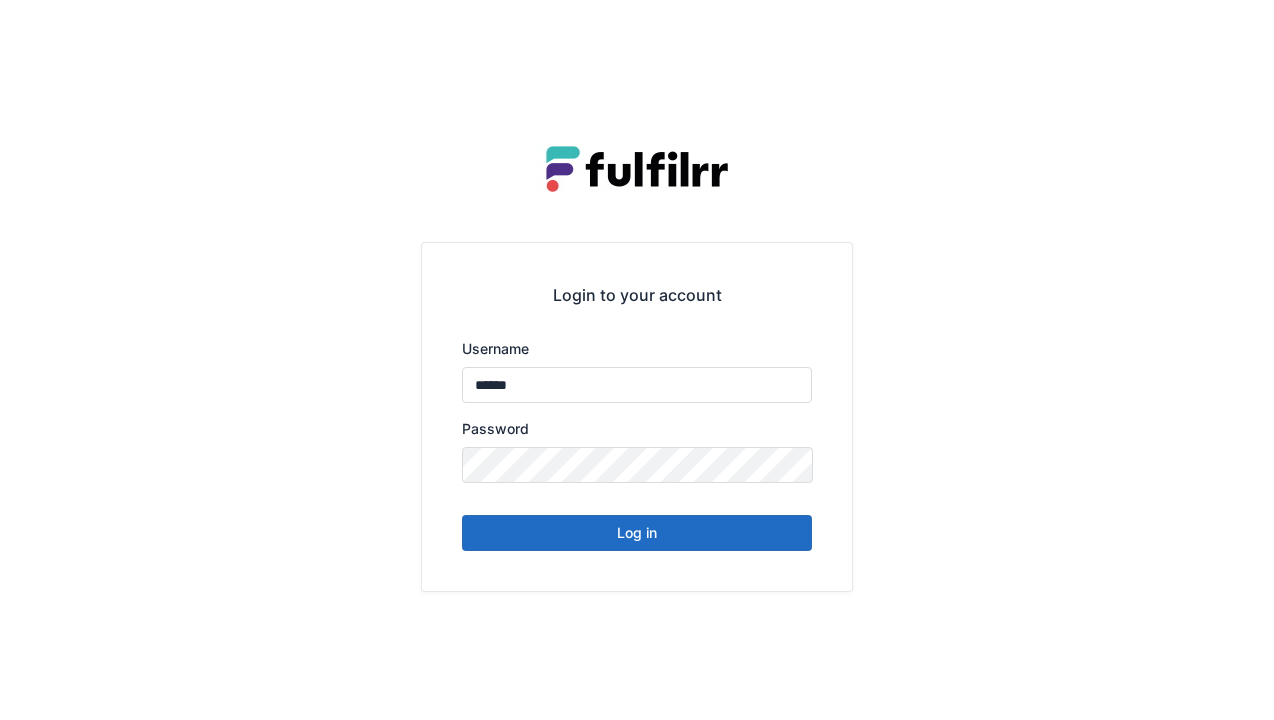 click on "Log in" at bounding box center (637, 533) 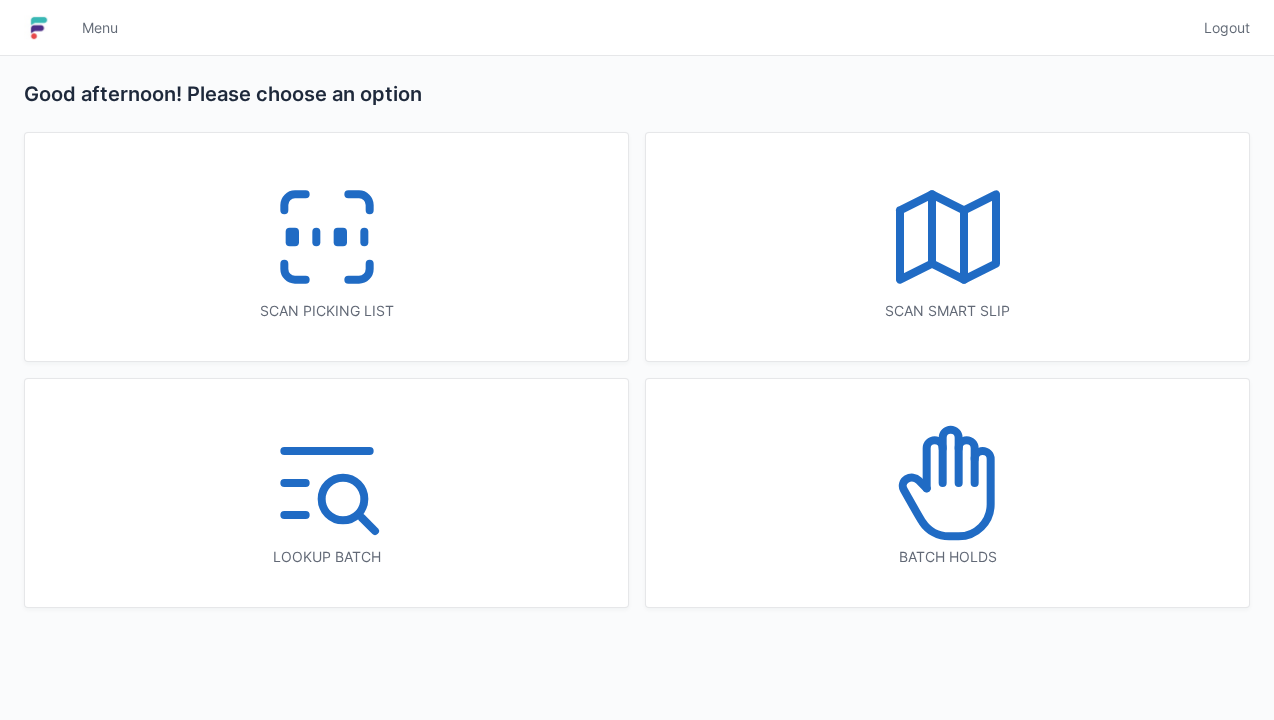 scroll, scrollTop: 0, scrollLeft: 0, axis: both 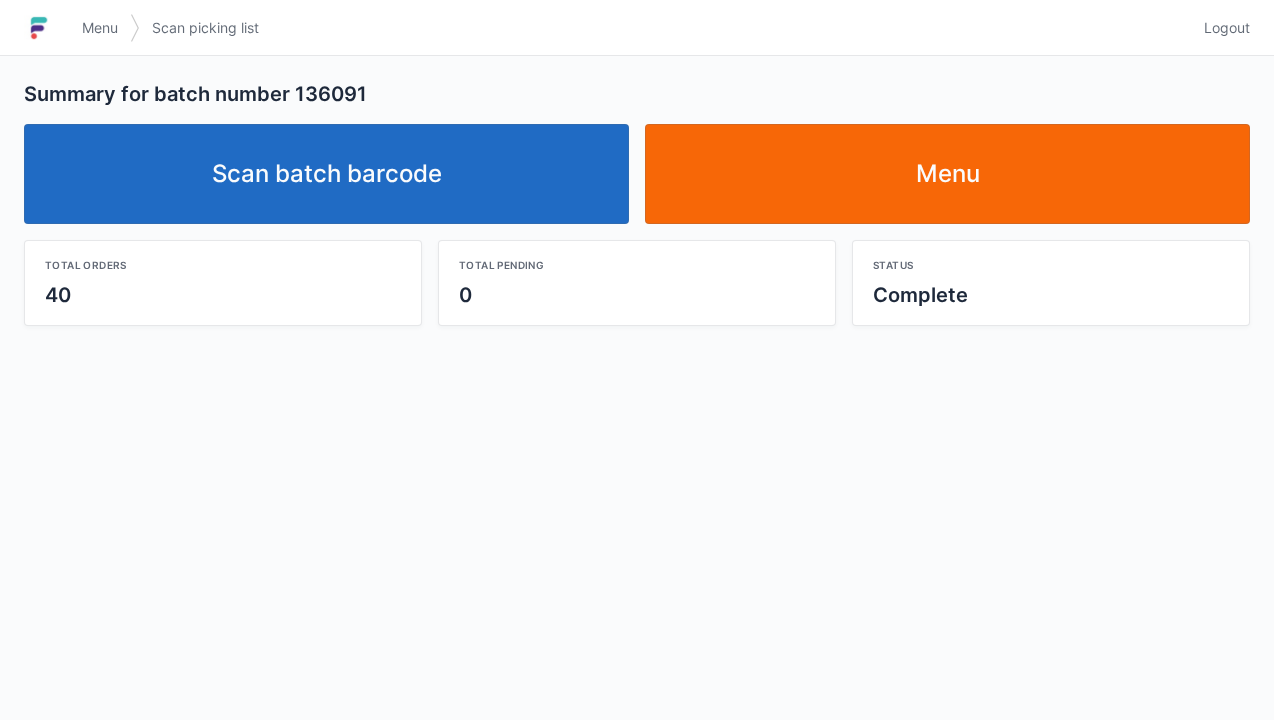 click on "Logout" at bounding box center (1227, 28) 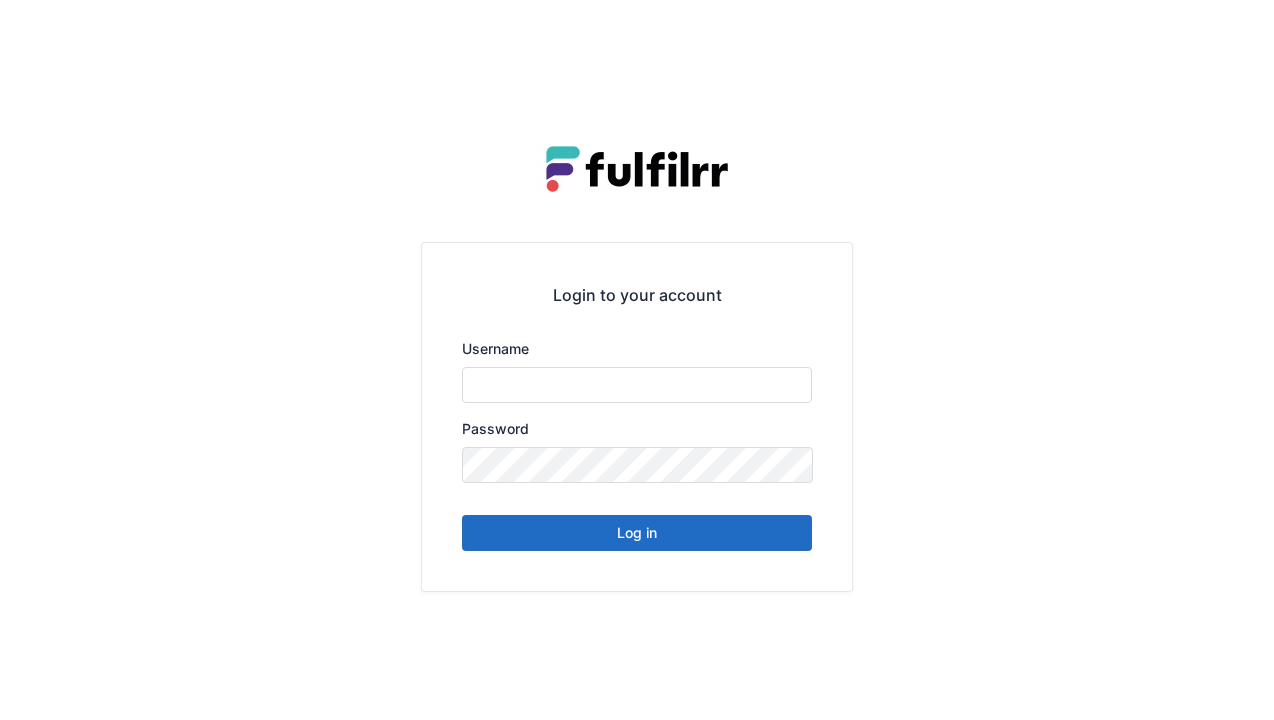 scroll, scrollTop: 0, scrollLeft: 0, axis: both 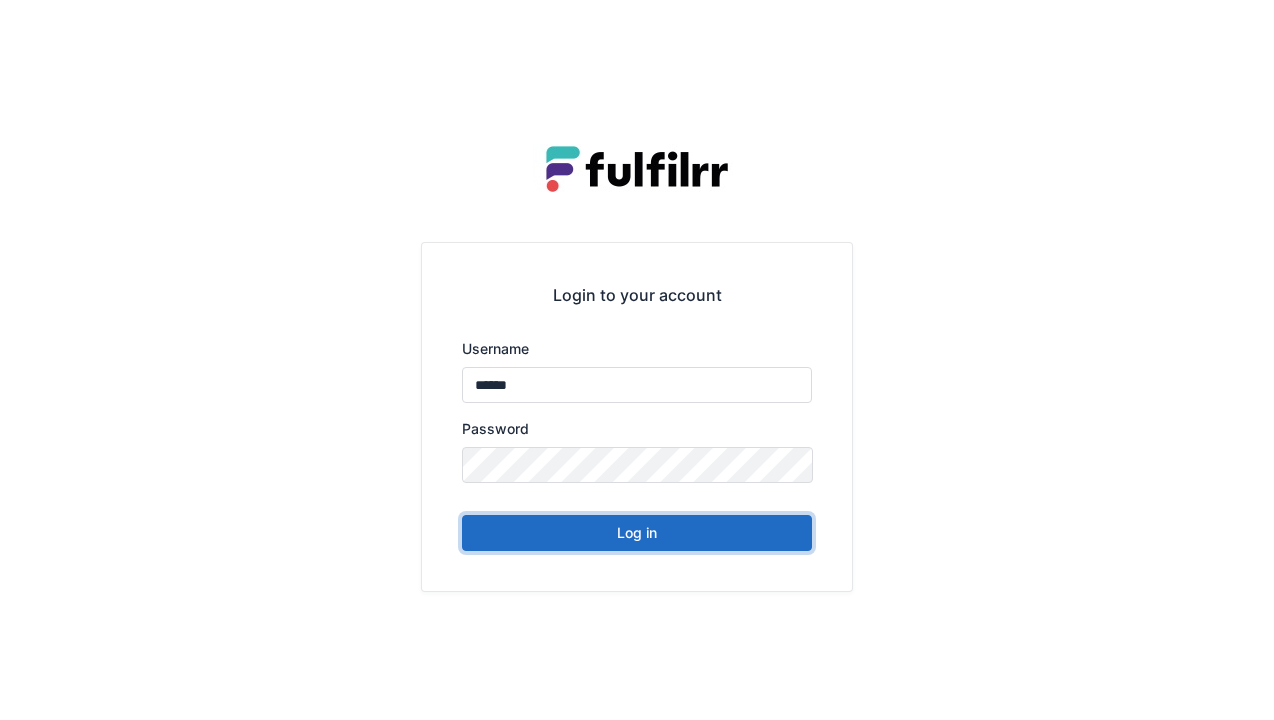 click on "Log in" at bounding box center (637, 533) 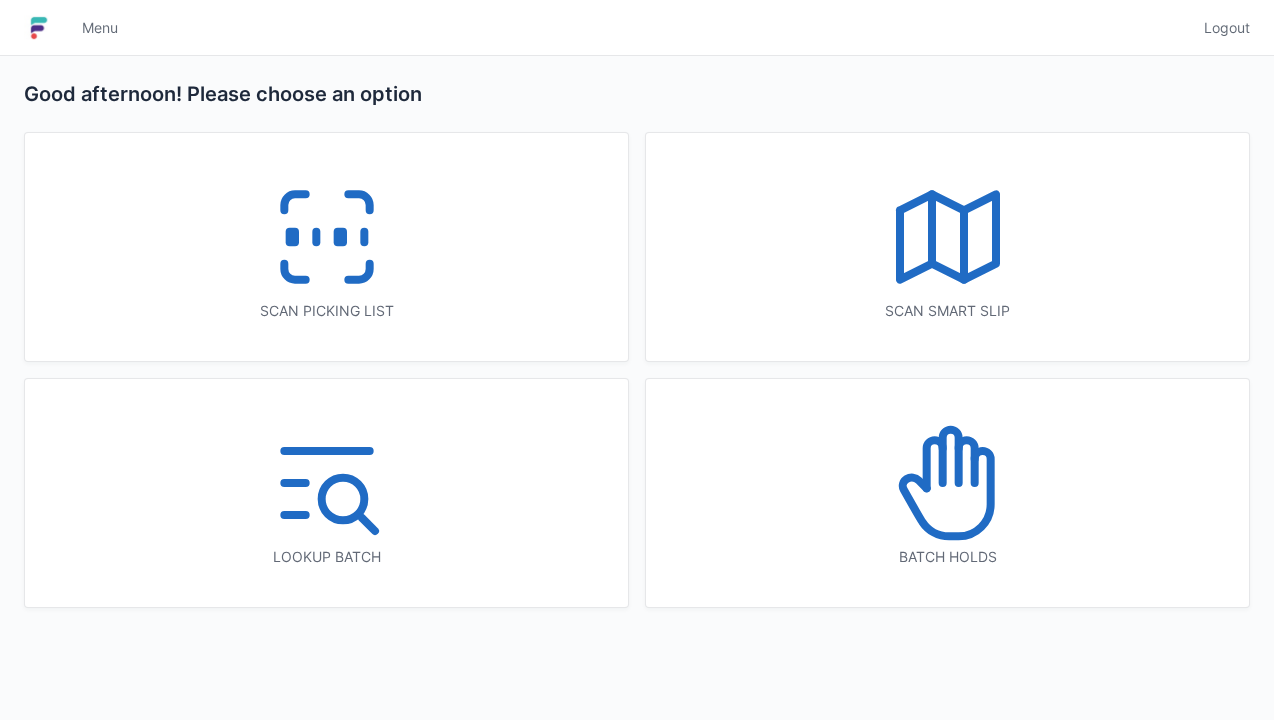 scroll, scrollTop: 0, scrollLeft: 0, axis: both 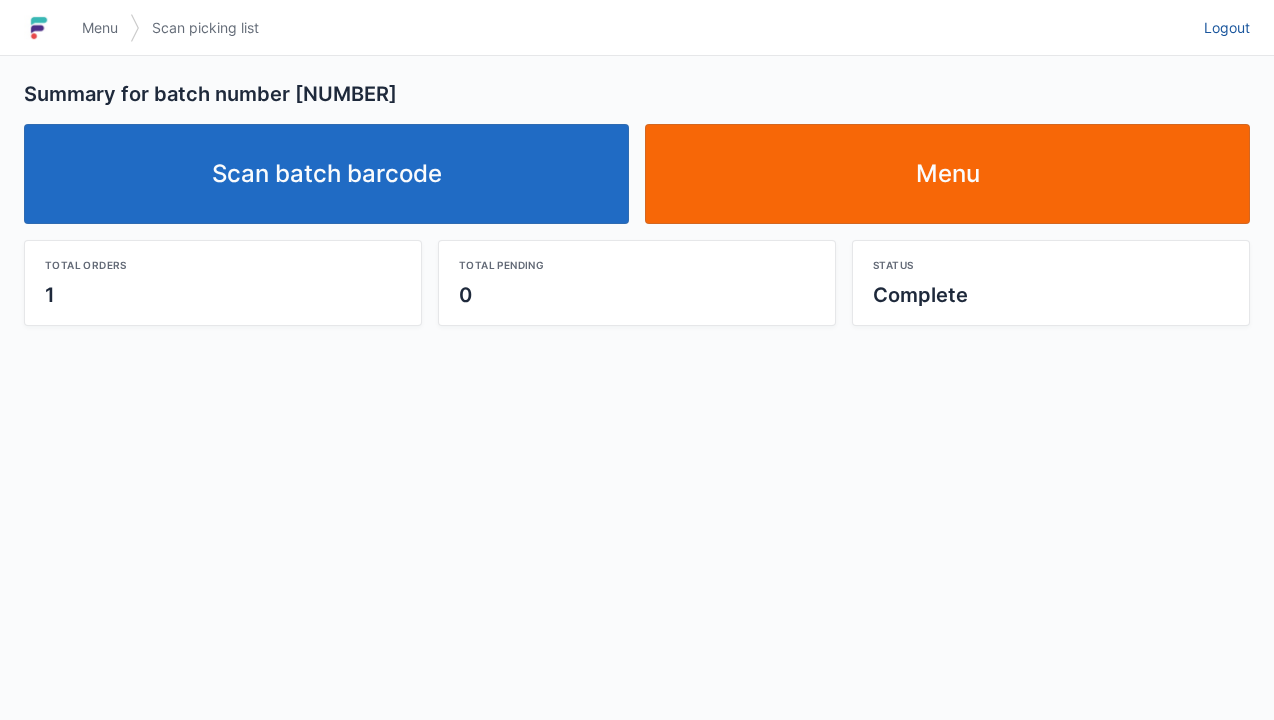 click on "Logout" at bounding box center [1227, 28] 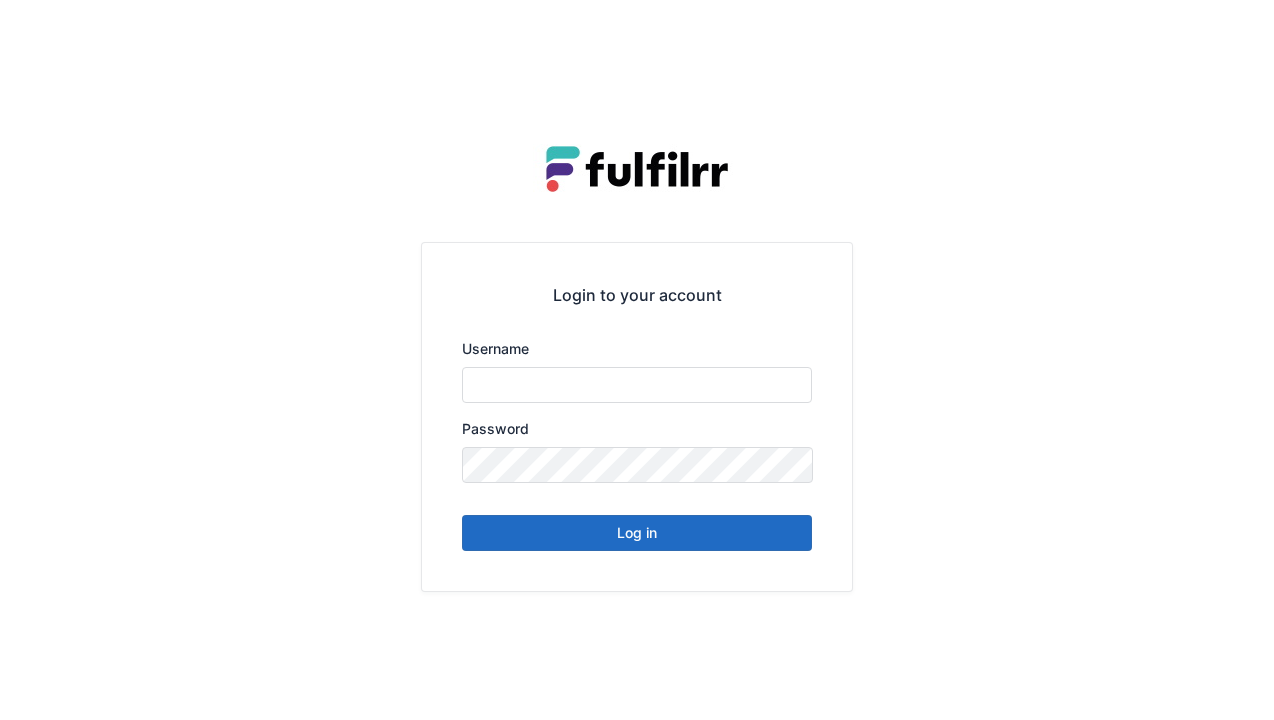 scroll, scrollTop: 0, scrollLeft: 0, axis: both 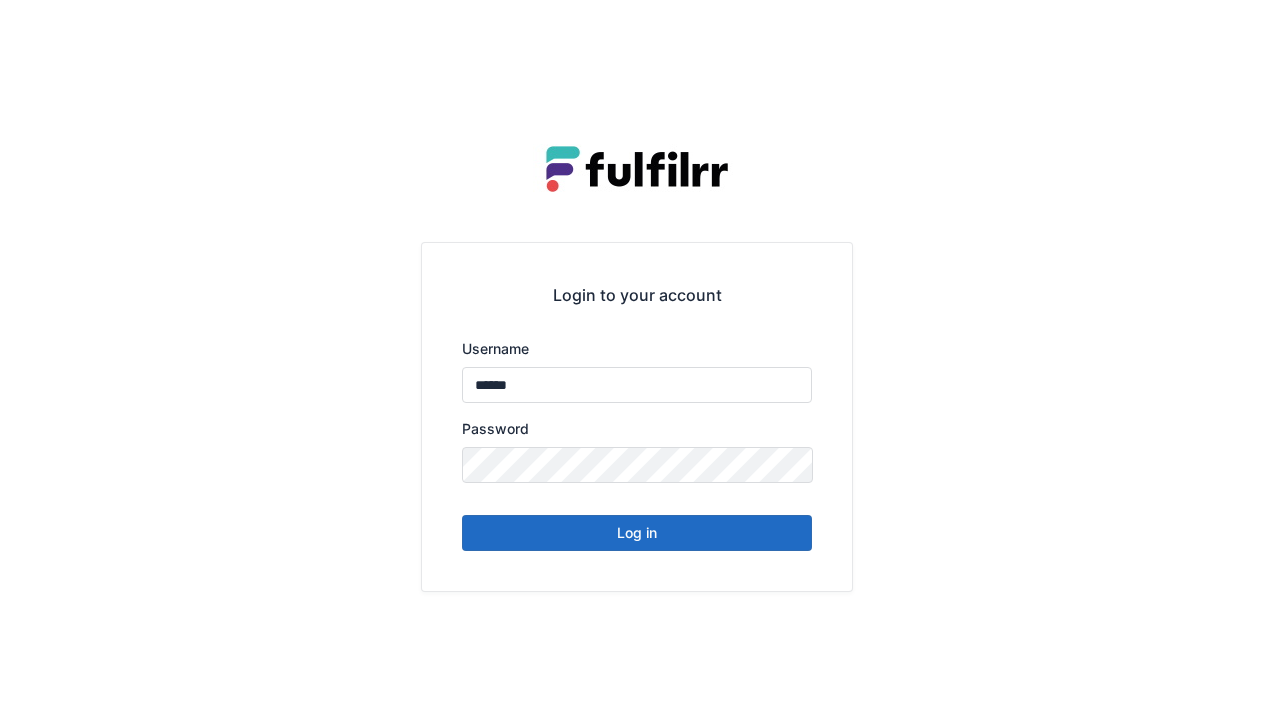 click on "Log in" at bounding box center [637, 533] 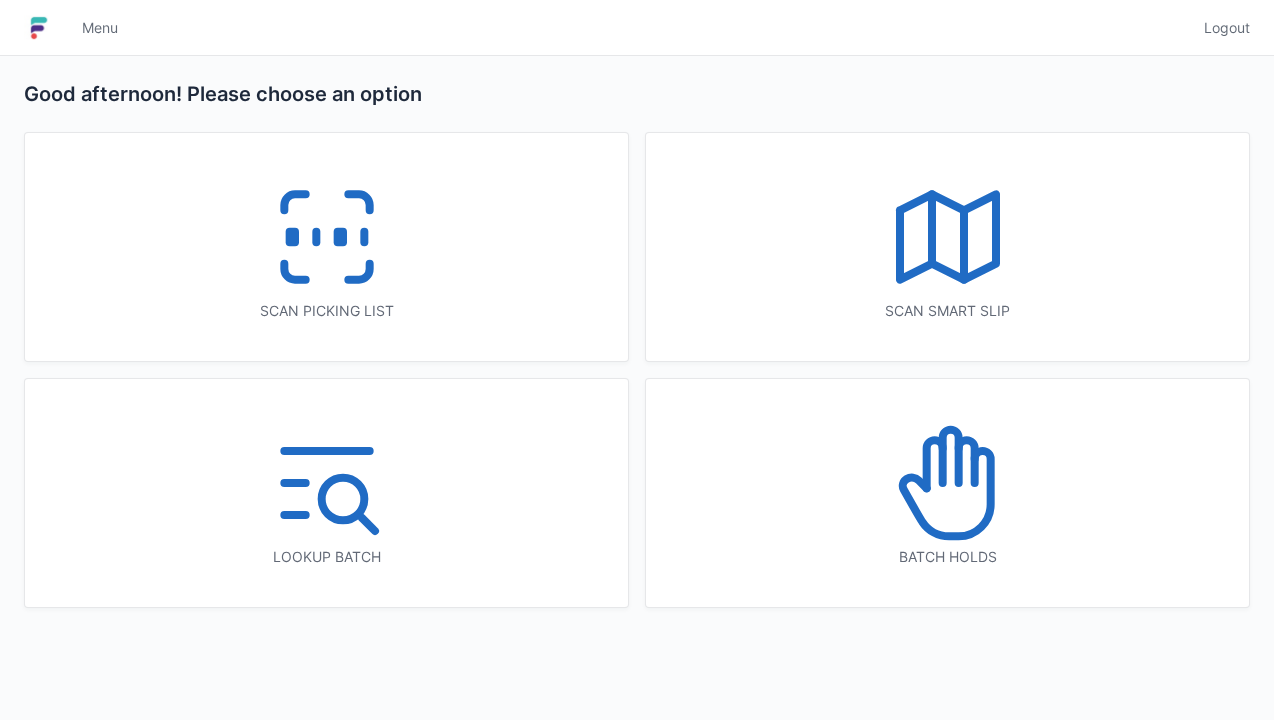 scroll, scrollTop: 0, scrollLeft: 0, axis: both 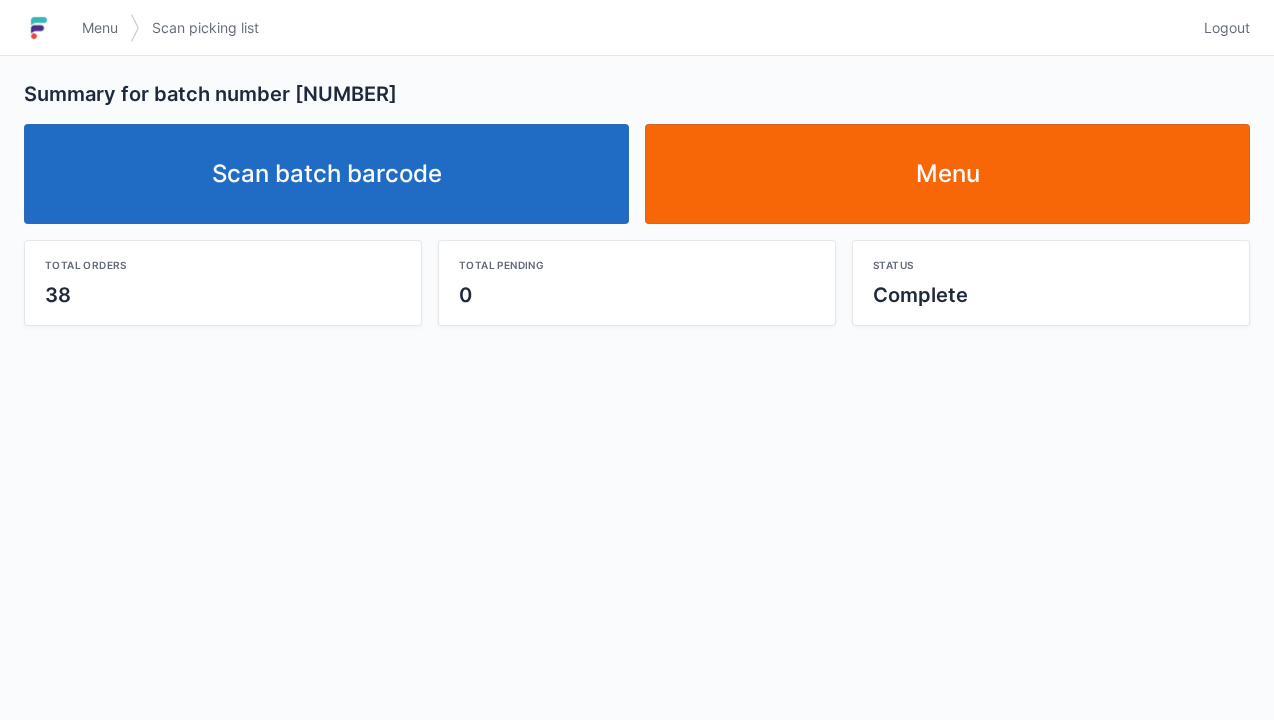 click on "Logout" at bounding box center (1227, 28) 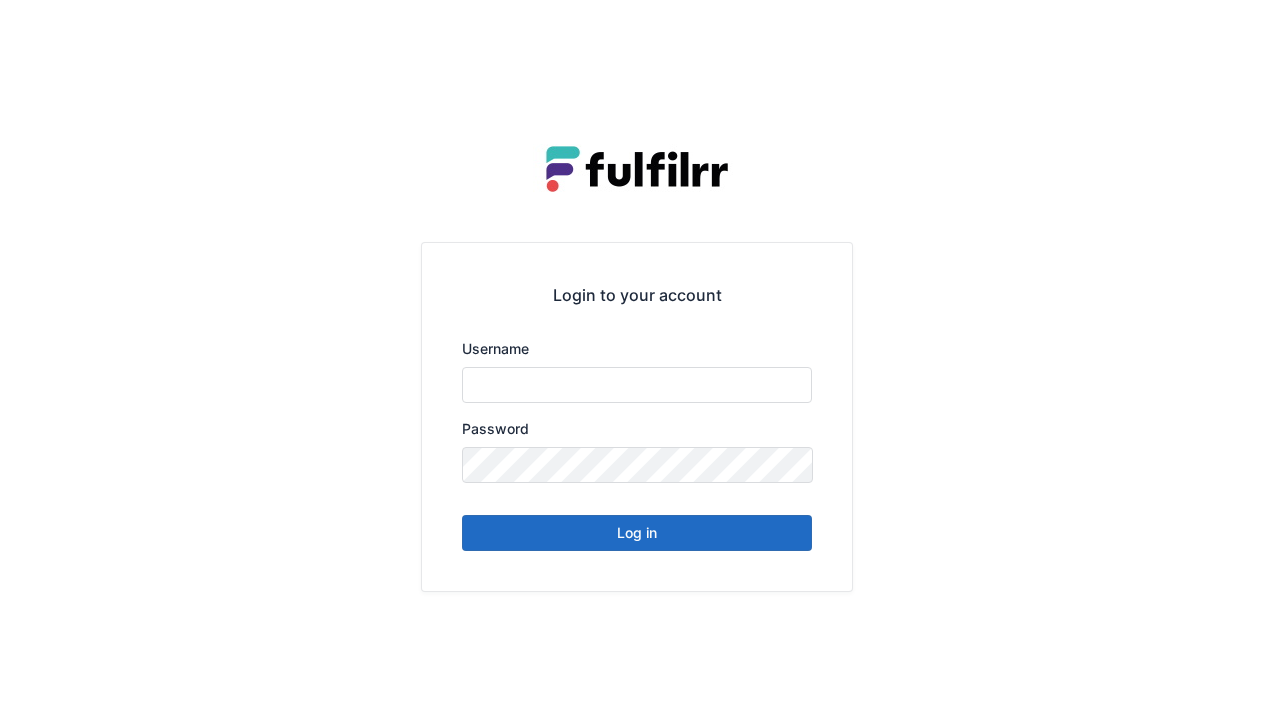 scroll, scrollTop: 0, scrollLeft: 0, axis: both 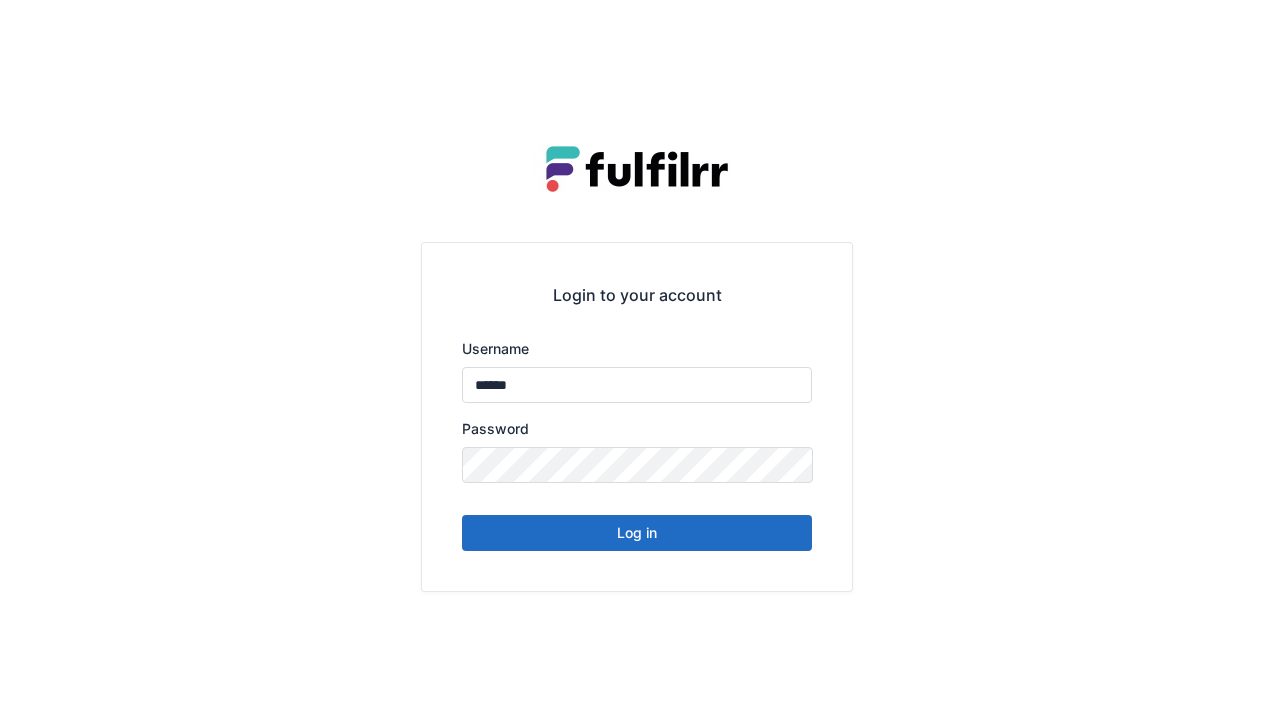 click on "Log in" at bounding box center (637, 533) 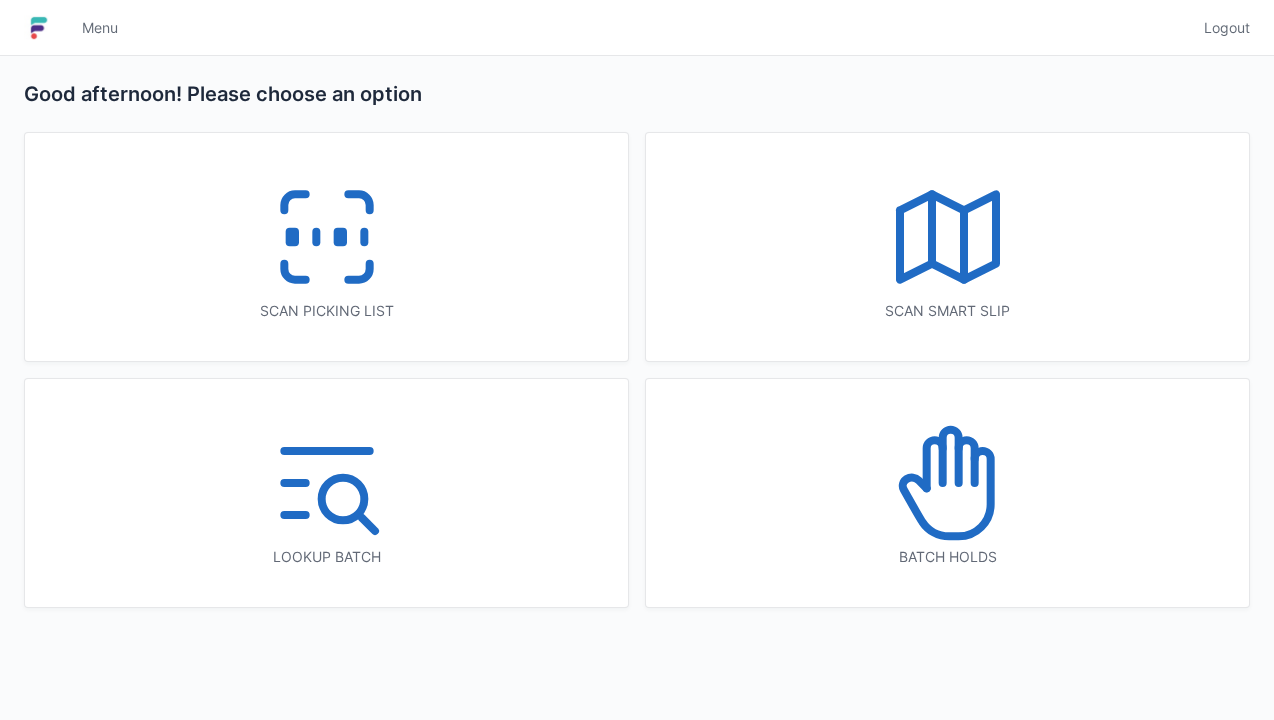 scroll, scrollTop: 0, scrollLeft: 0, axis: both 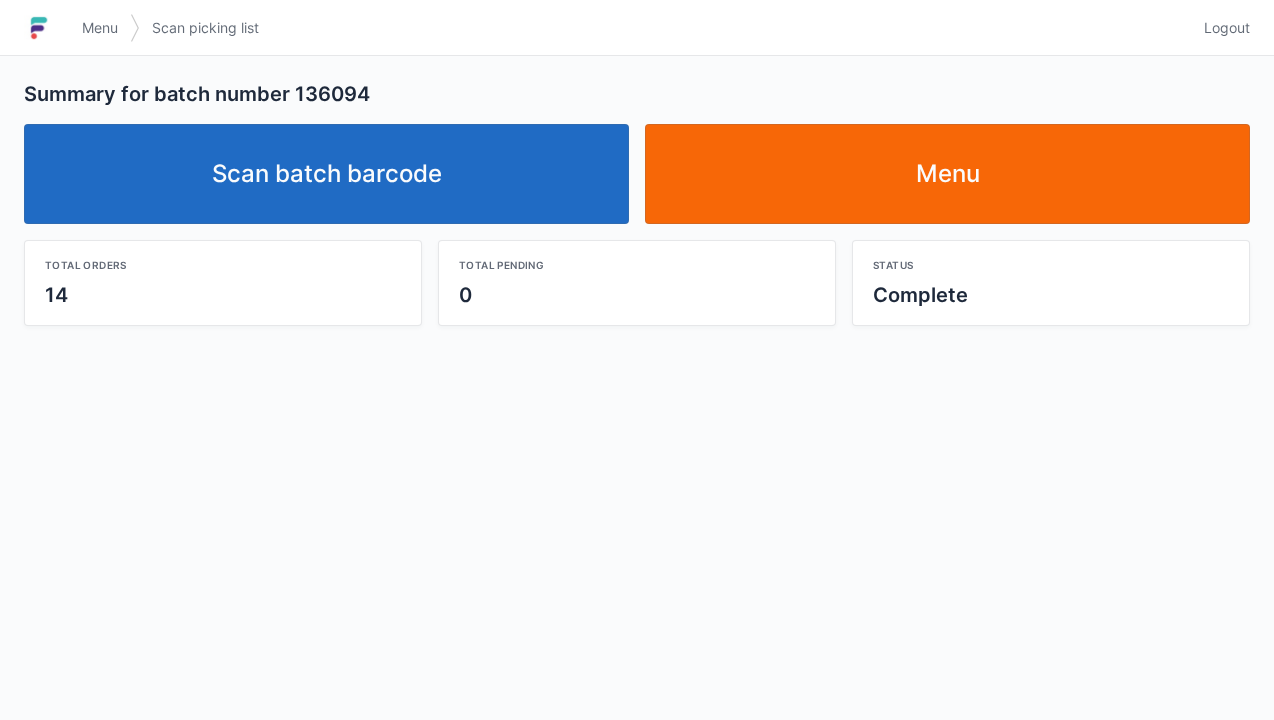 click on "Logout" at bounding box center (1227, 28) 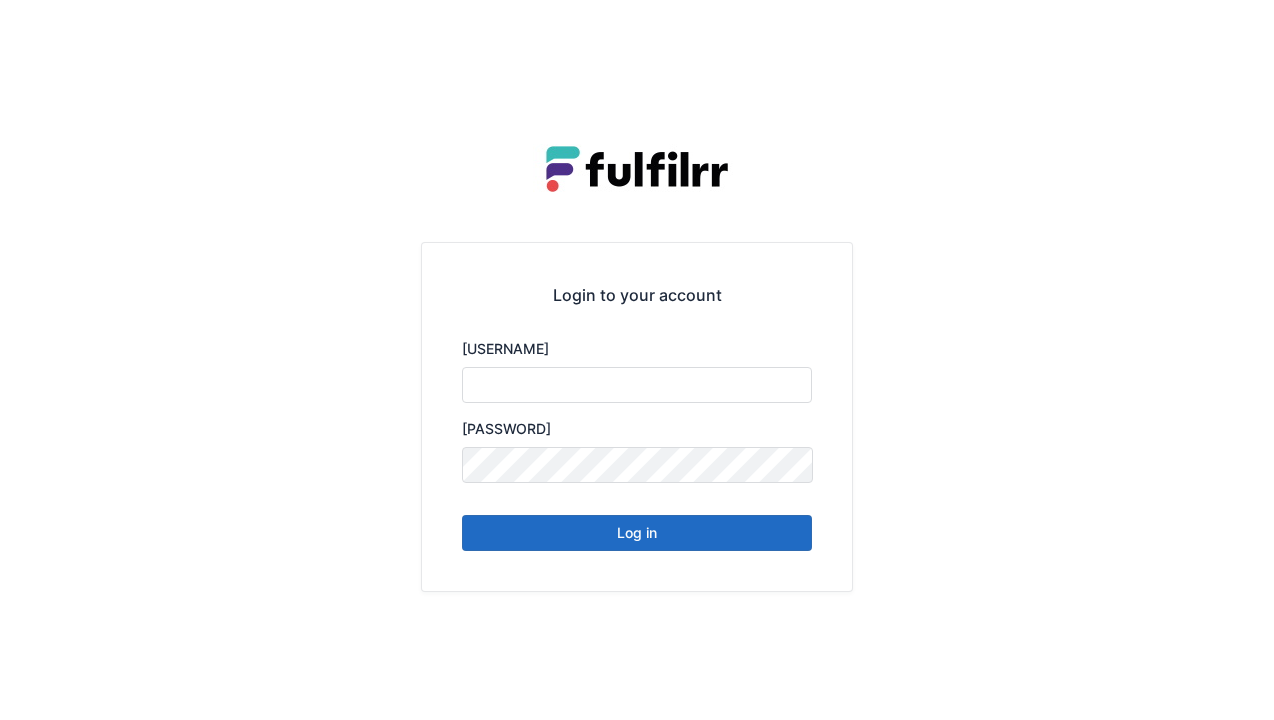 scroll, scrollTop: 0, scrollLeft: 0, axis: both 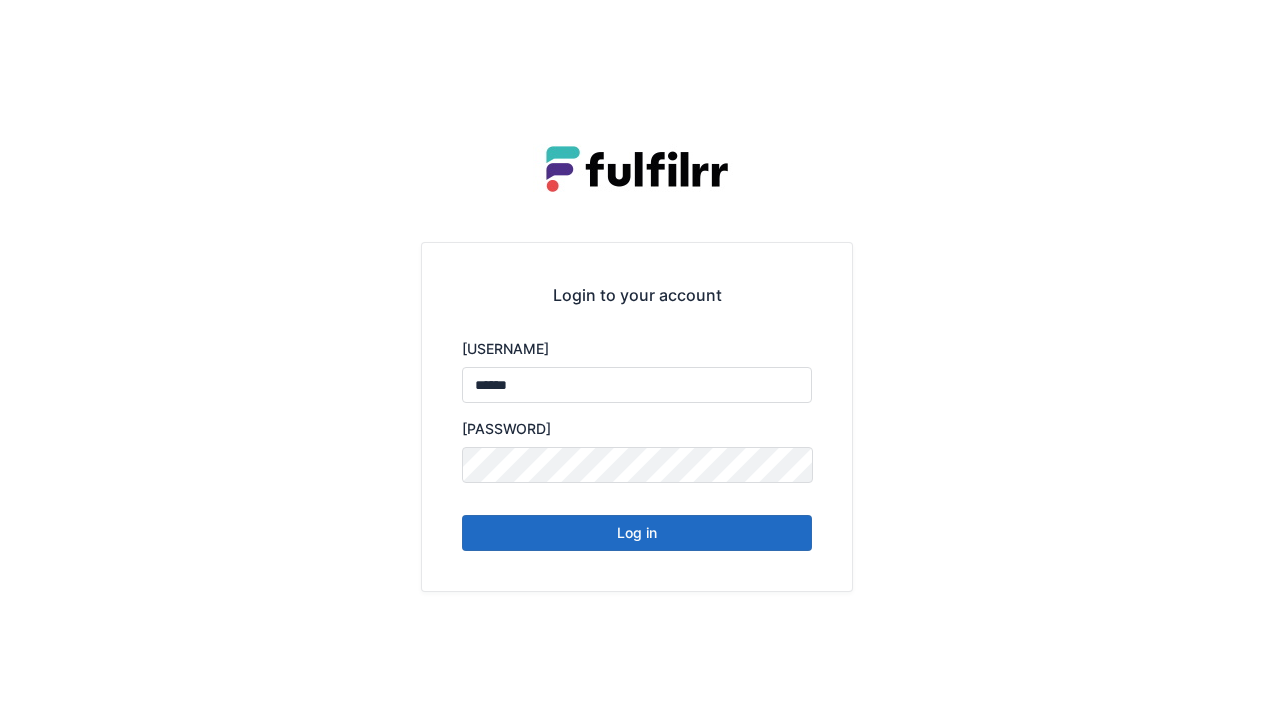 click on "Log in" at bounding box center (637, 533) 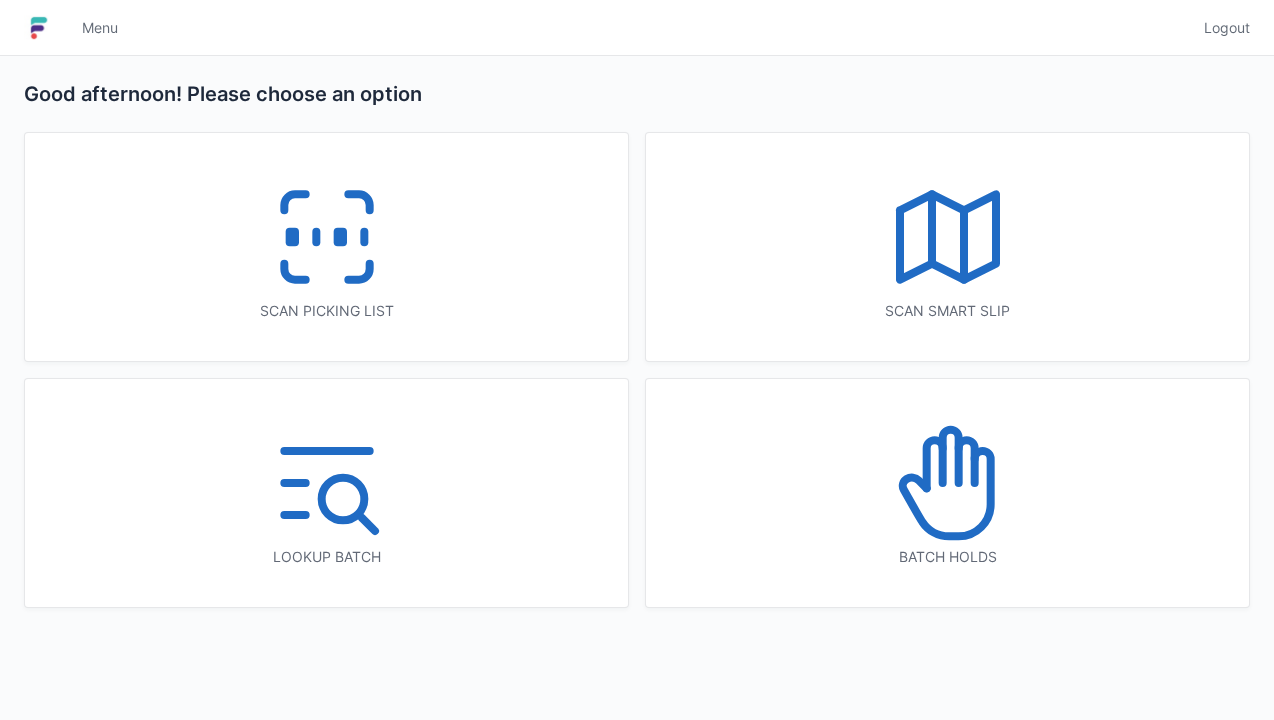 scroll, scrollTop: 0, scrollLeft: 0, axis: both 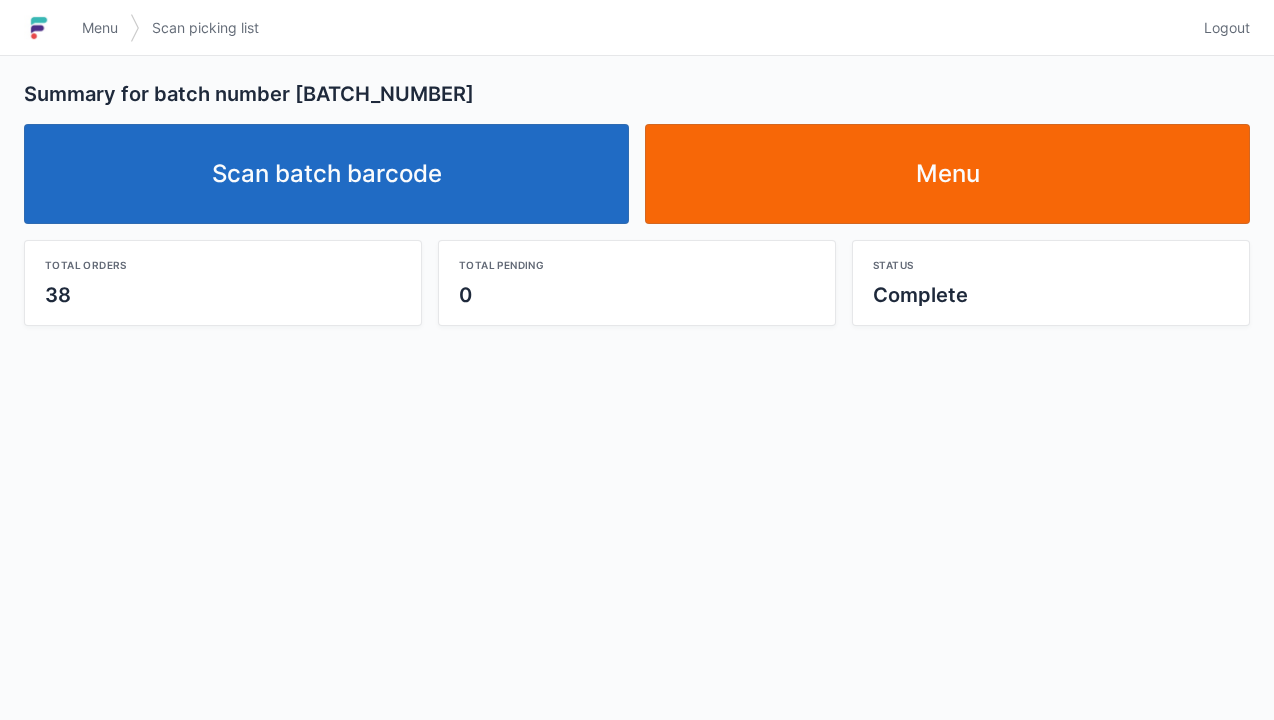 click on "Complete Status Scan picking list Scan batch barcode Menu Total orders 38 Total pending 0 Status Complete" at bounding box center [637, 201] 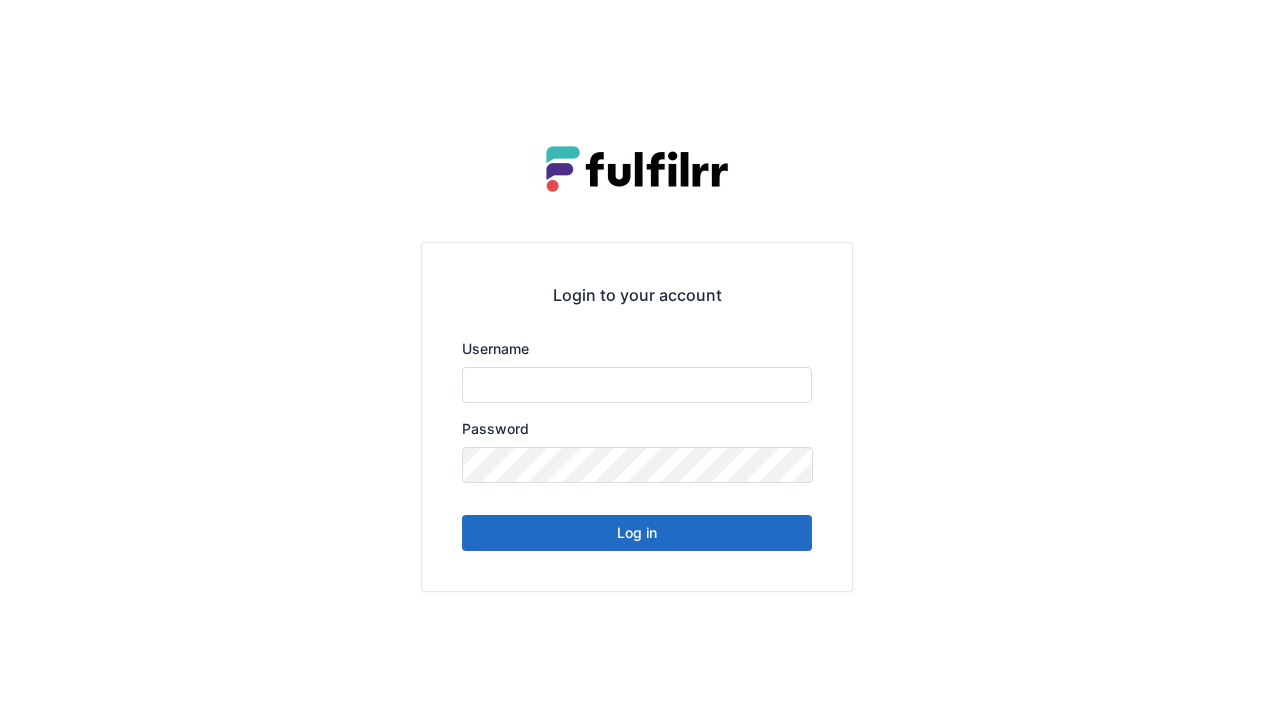 scroll, scrollTop: 0, scrollLeft: 0, axis: both 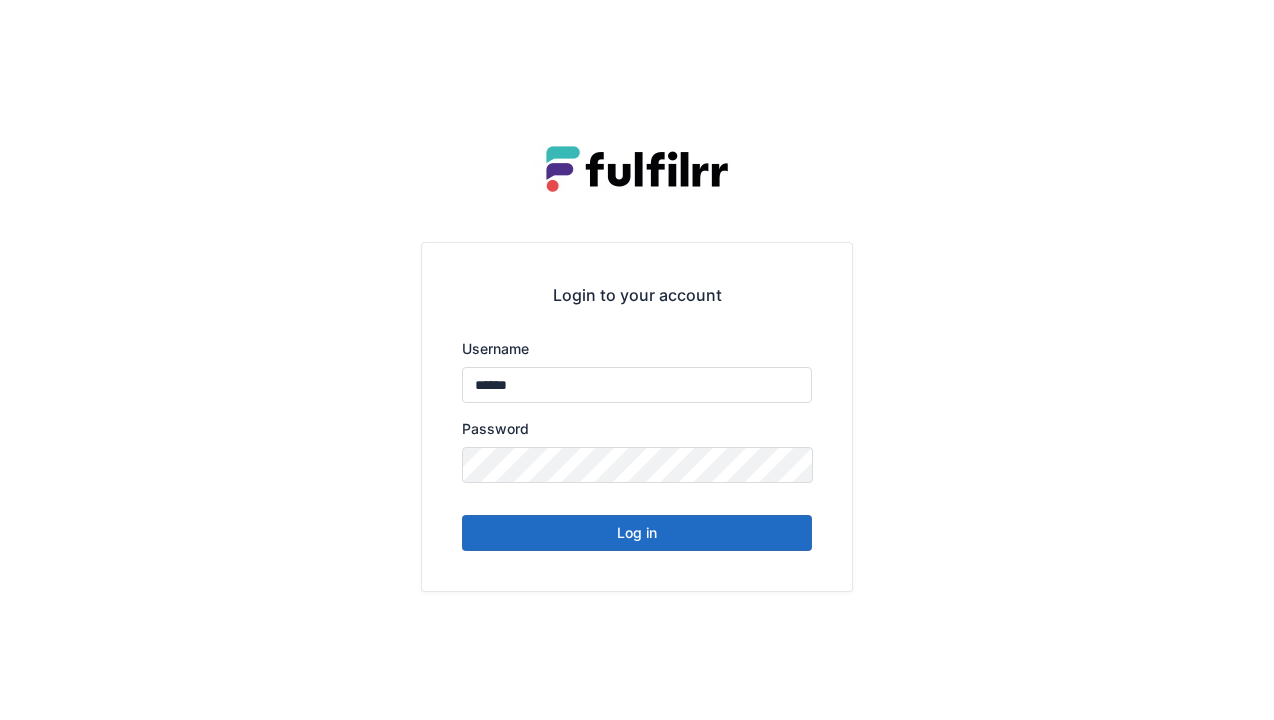 click on "Log in" at bounding box center [637, 533] 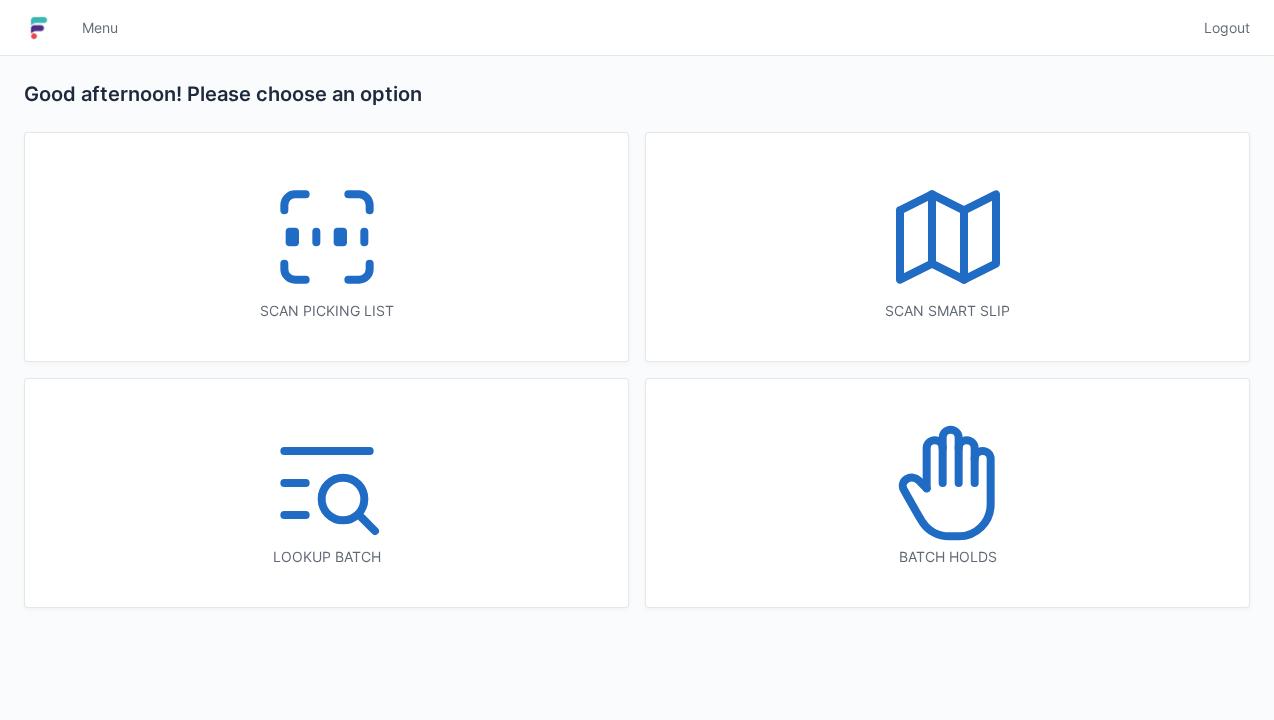 scroll, scrollTop: 0, scrollLeft: 0, axis: both 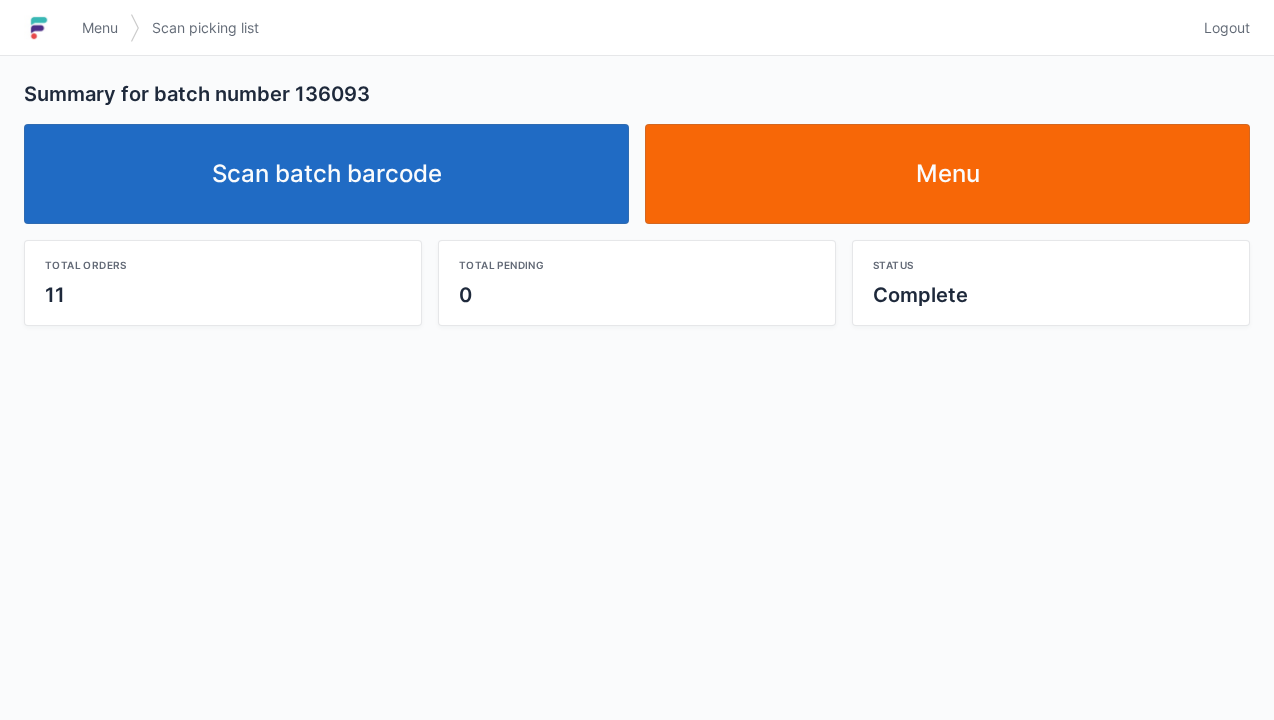 click on "Logout" at bounding box center (1227, 28) 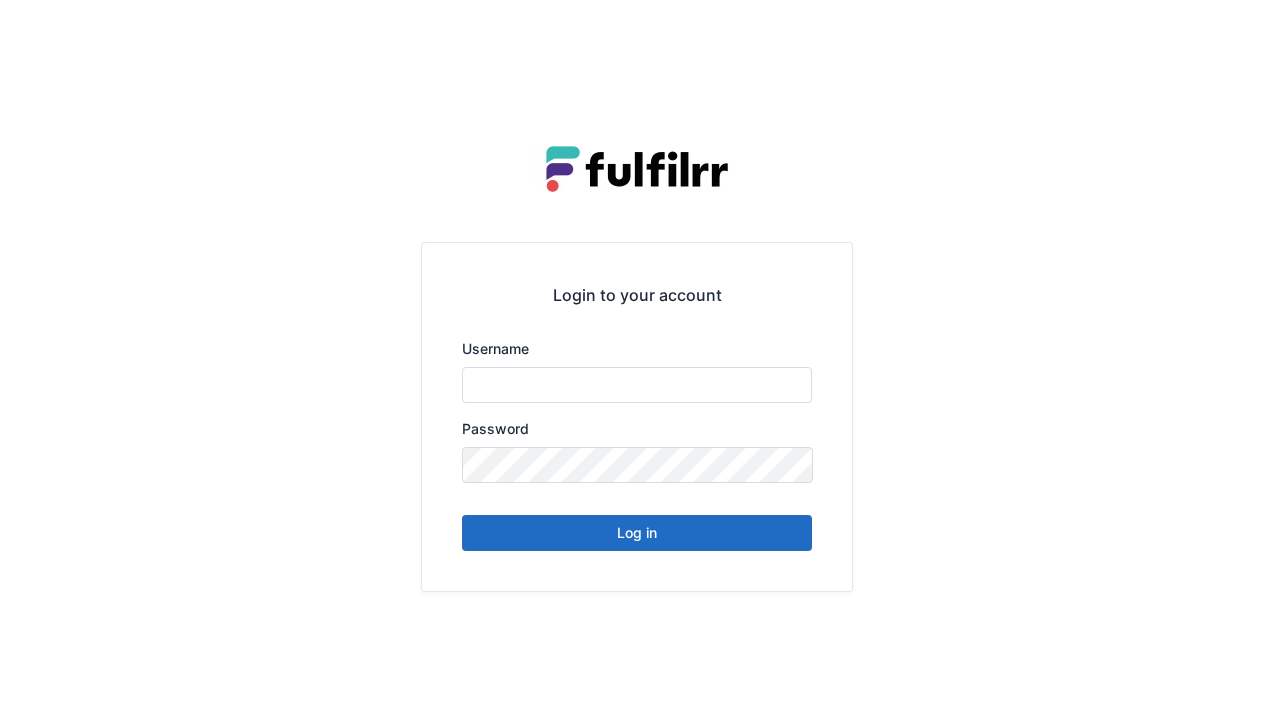 scroll, scrollTop: 0, scrollLeft: 0, axis: both 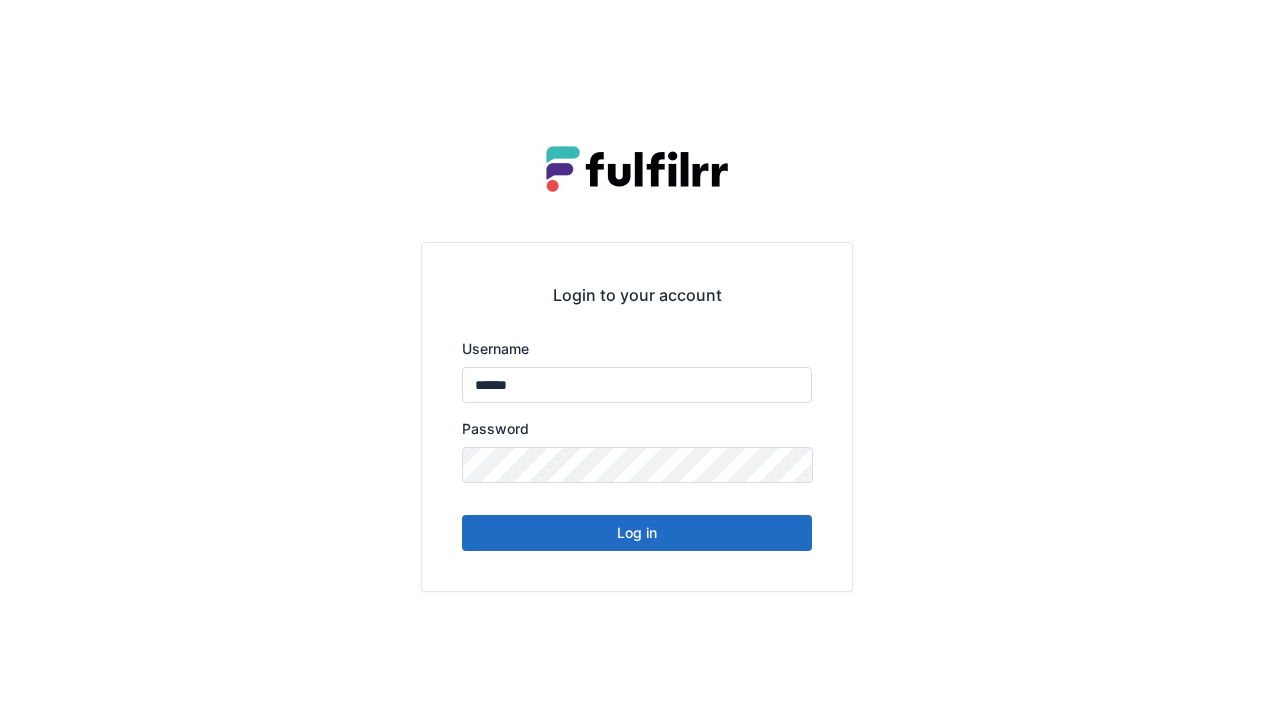 click on "Log in" at bounding box center (637, 533) 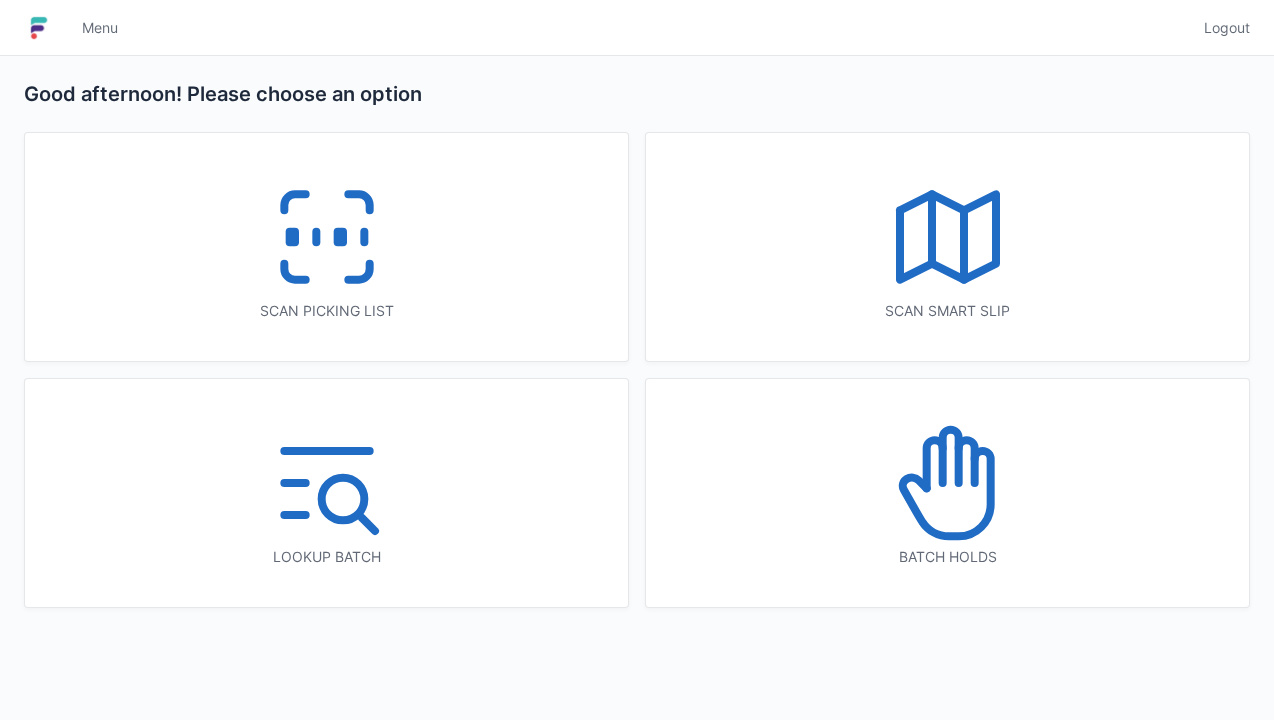 scroll, scrollTop: 0, scrollLeft: 0, axis: both 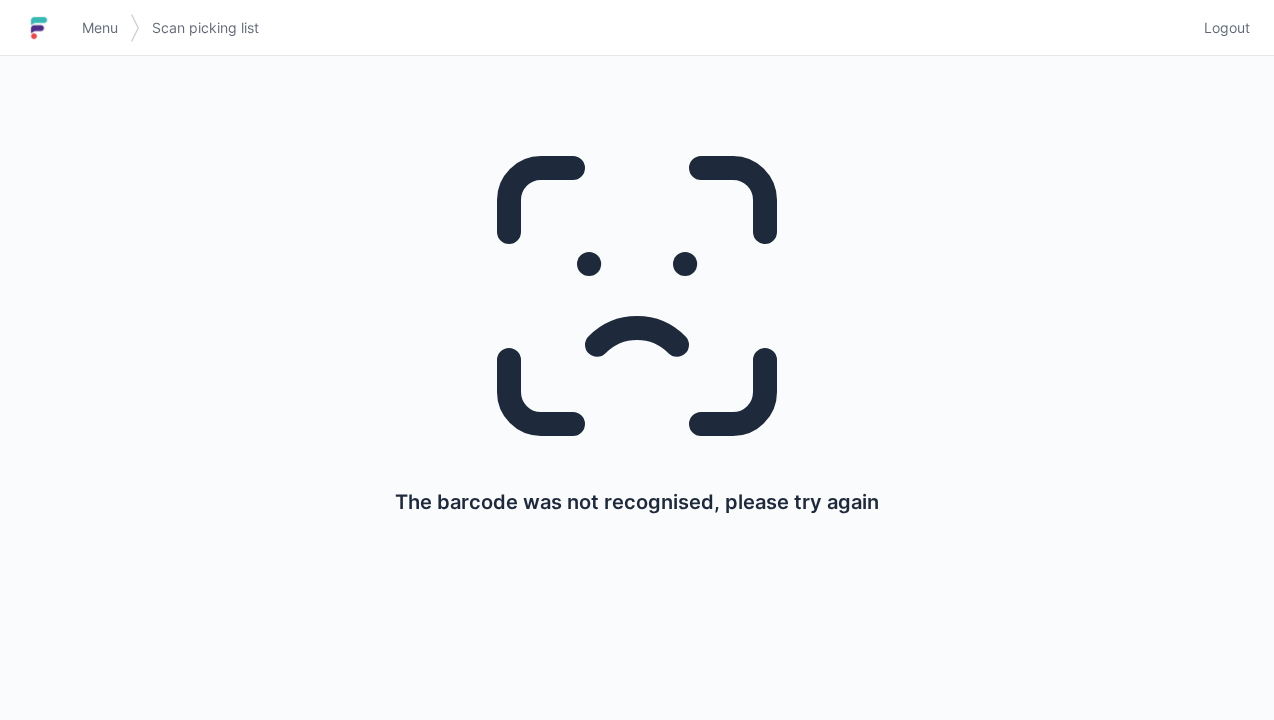 click on "Logout" at bounding box center (1227, 28) 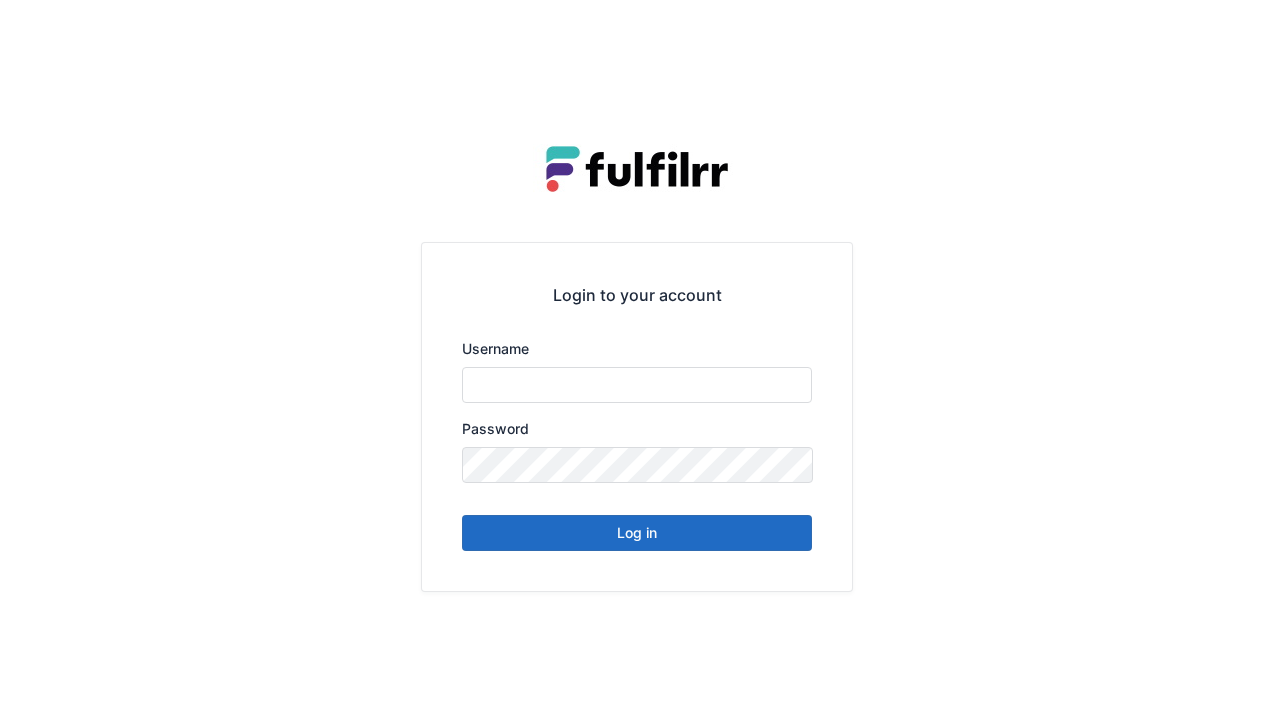 scroll, scrollTop: 0, scrollLeft: 0, axis: both 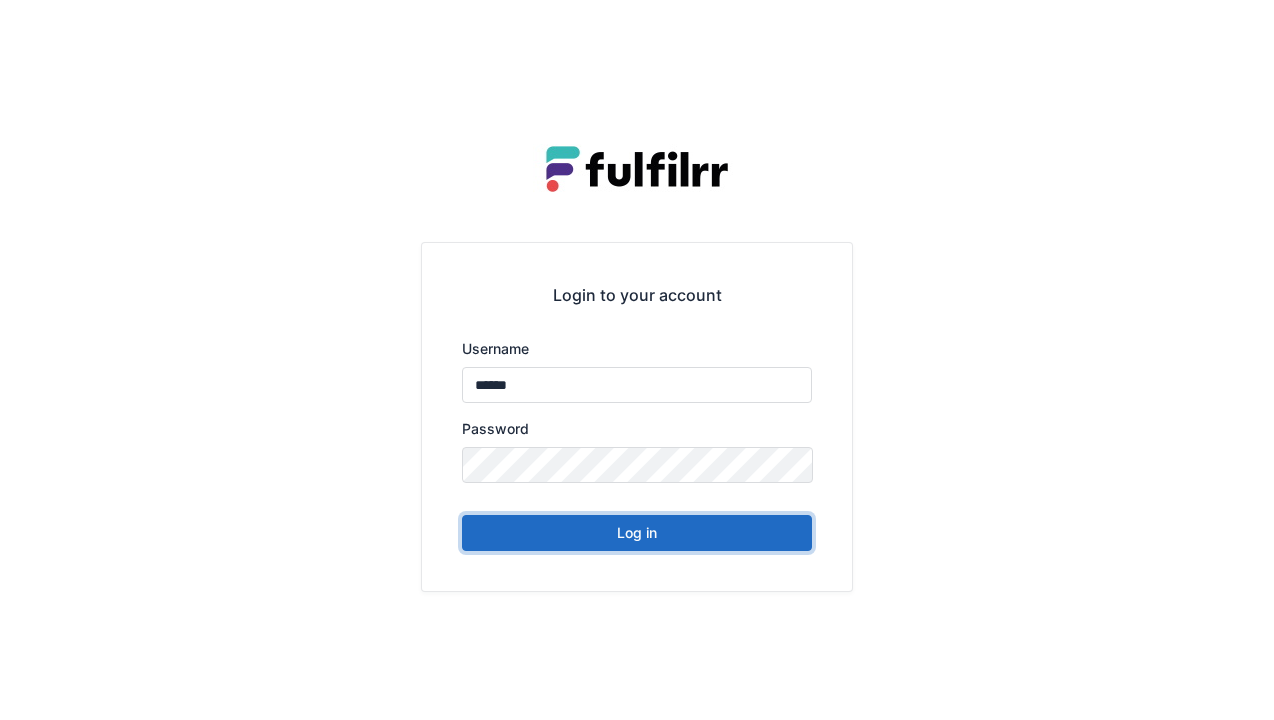 click on "Log in" at bounding box center [637, 533] 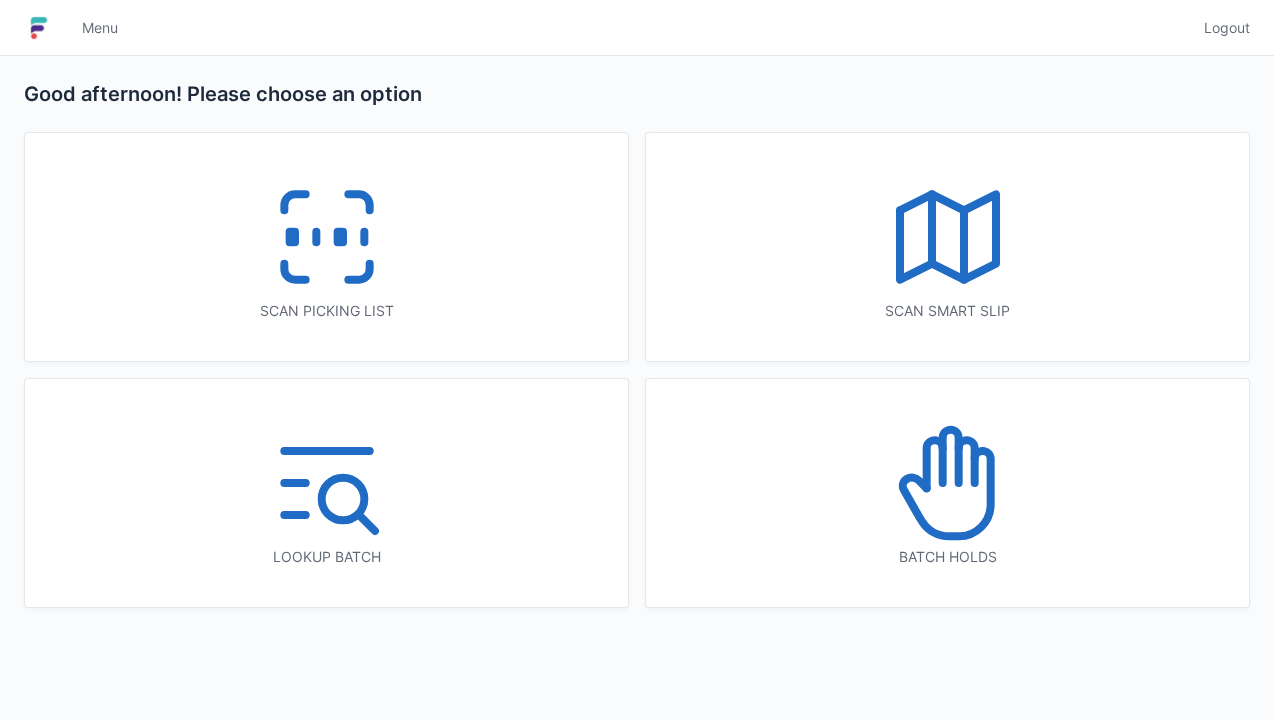 scroll, scrollTop: 0, scrollLeft: 0, axis: both 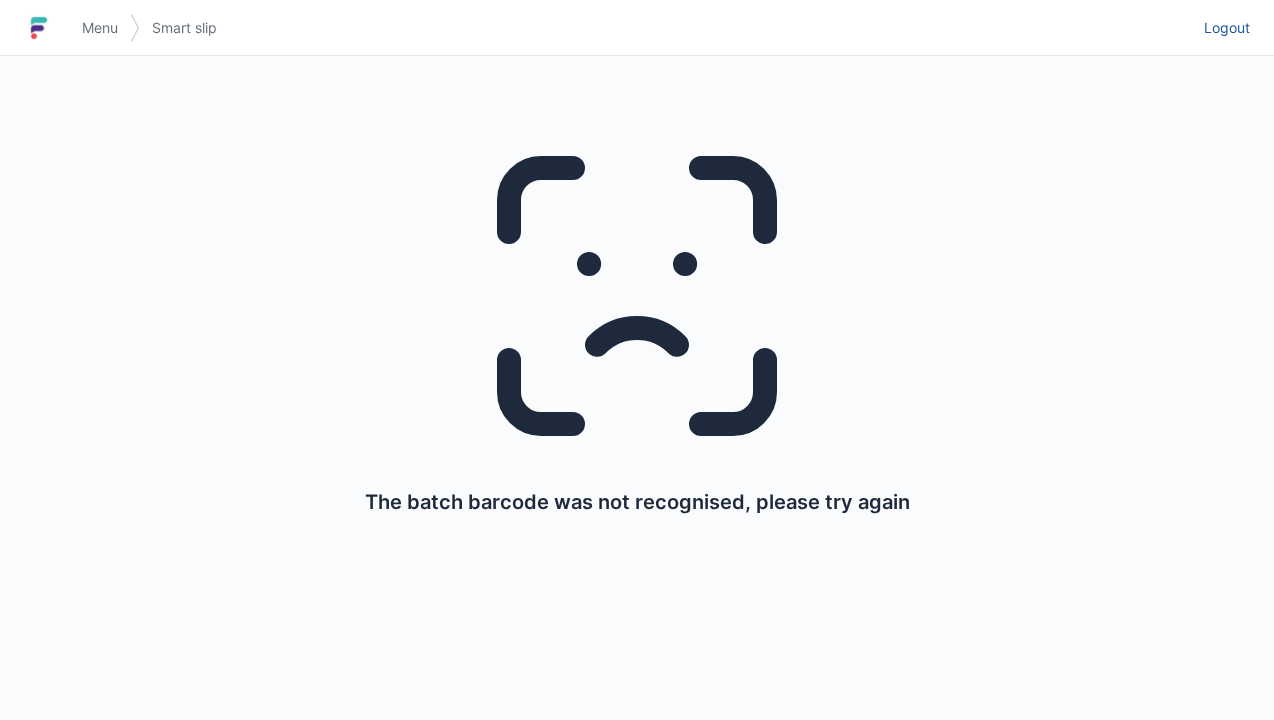 click on "Logout" at bounding box center [1227, 28] 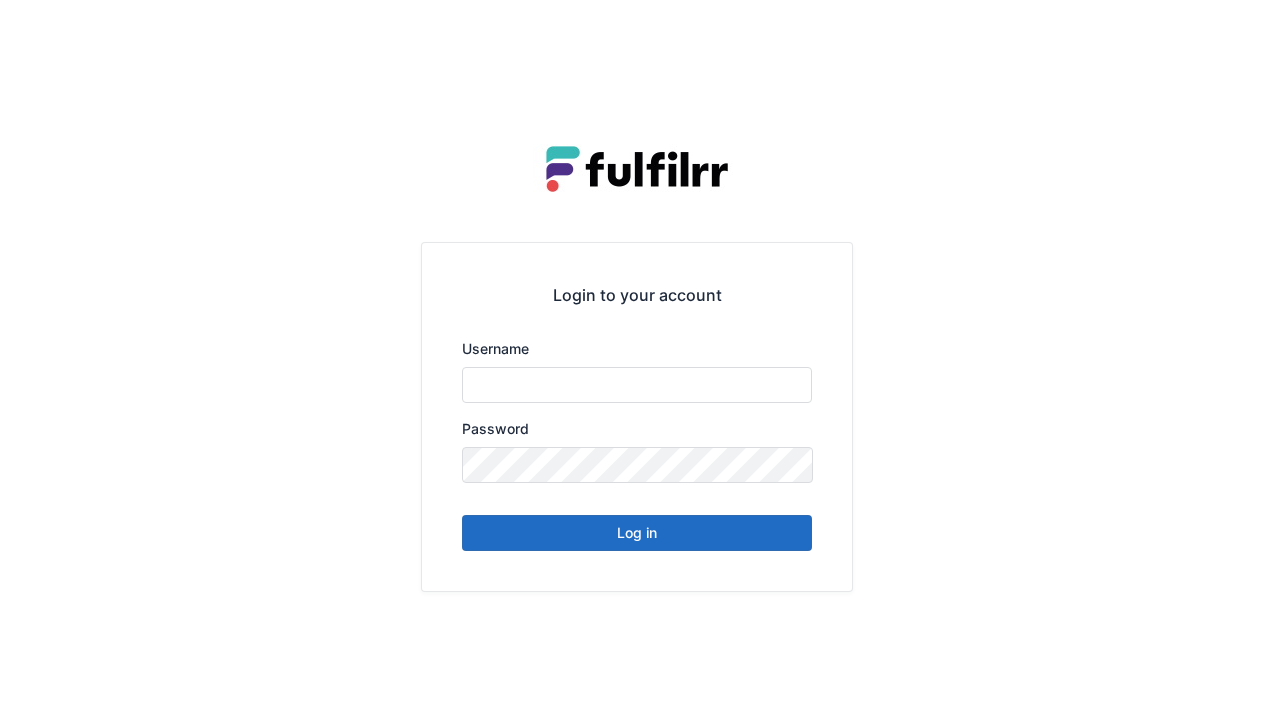 scroll, scrollTop: 0, scrollLeft: 0, axis: both 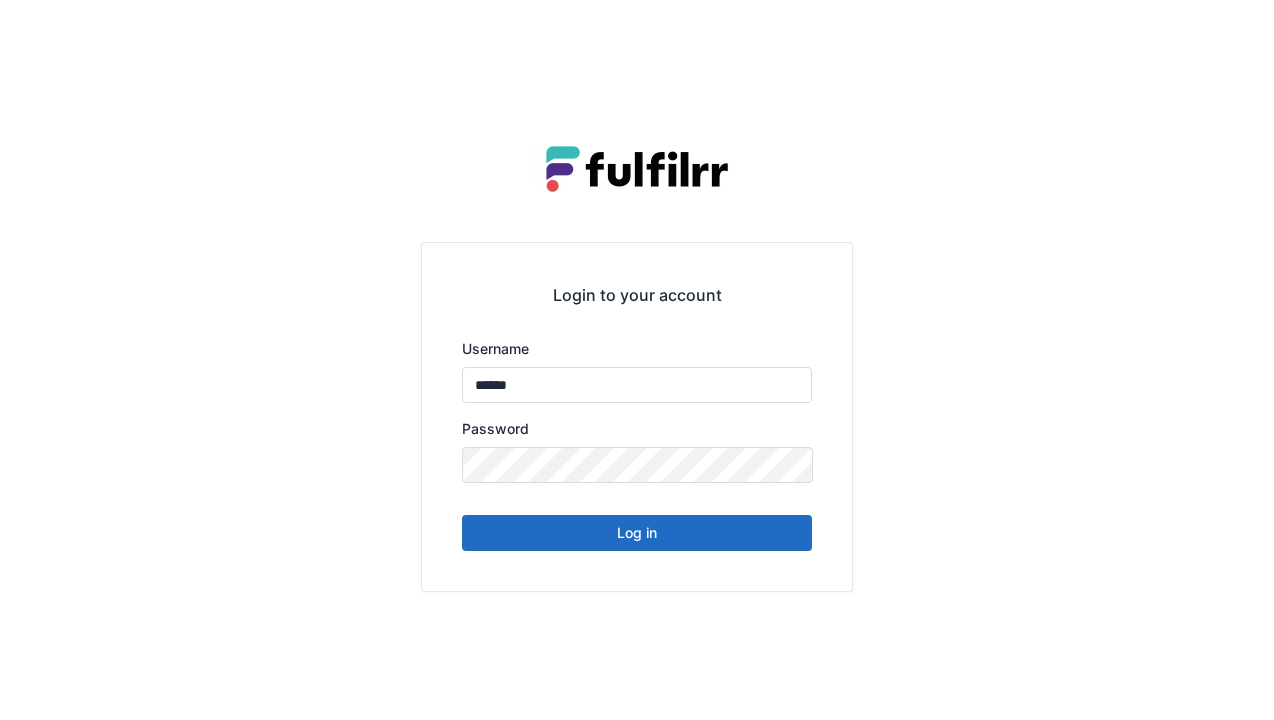 click on "Log in" at bounding box center (637, 533) 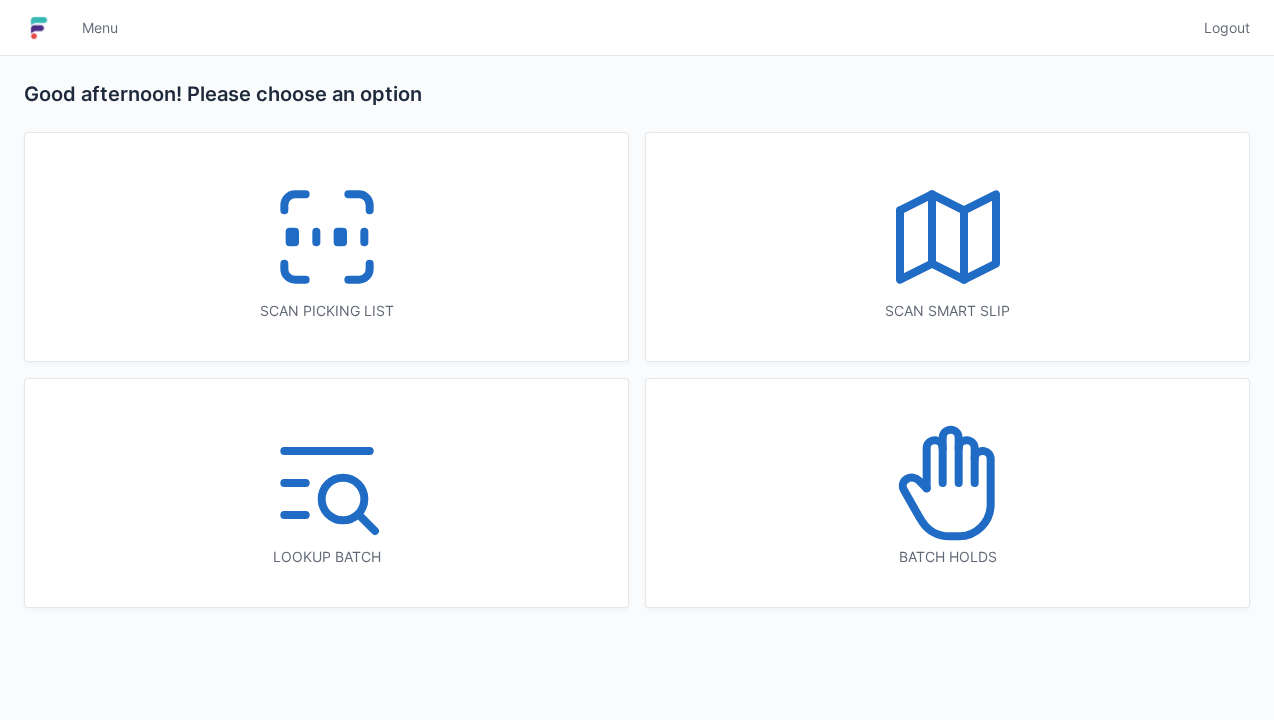 scroll, scrollTop: 0, scrollLeft: 0, axis: both 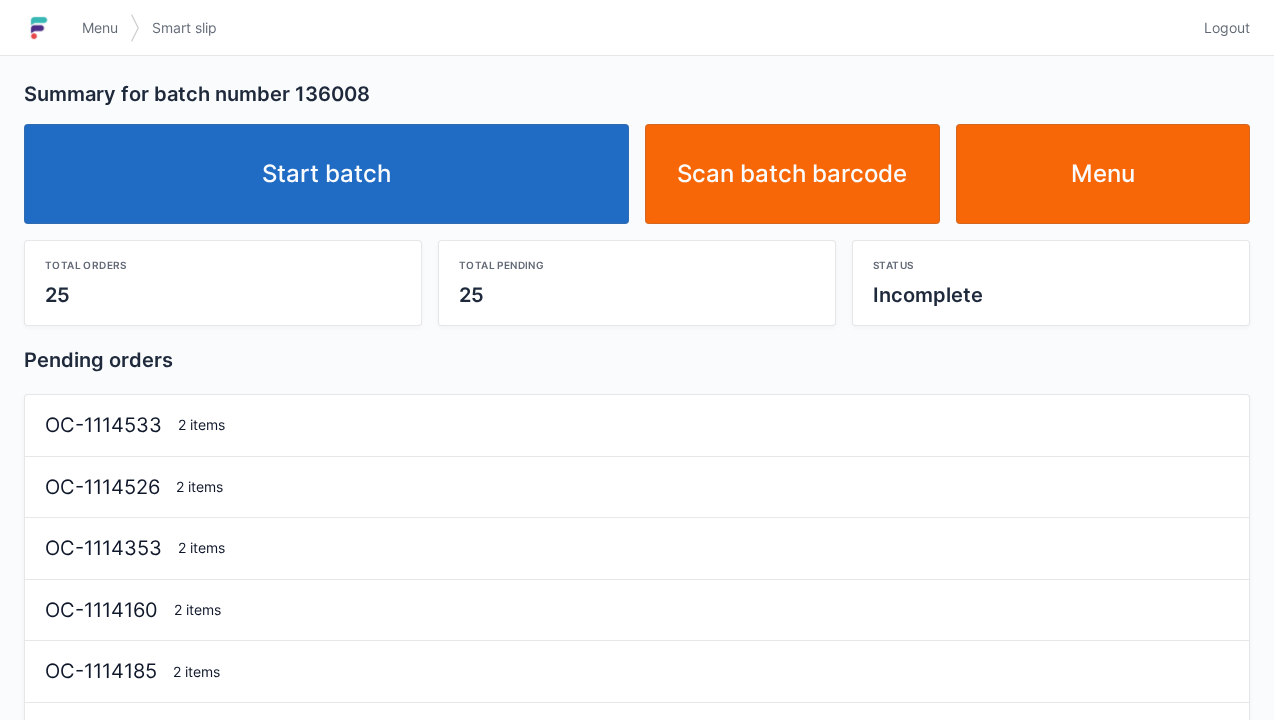 click on "Start batch" at bounding box center [326, 174] 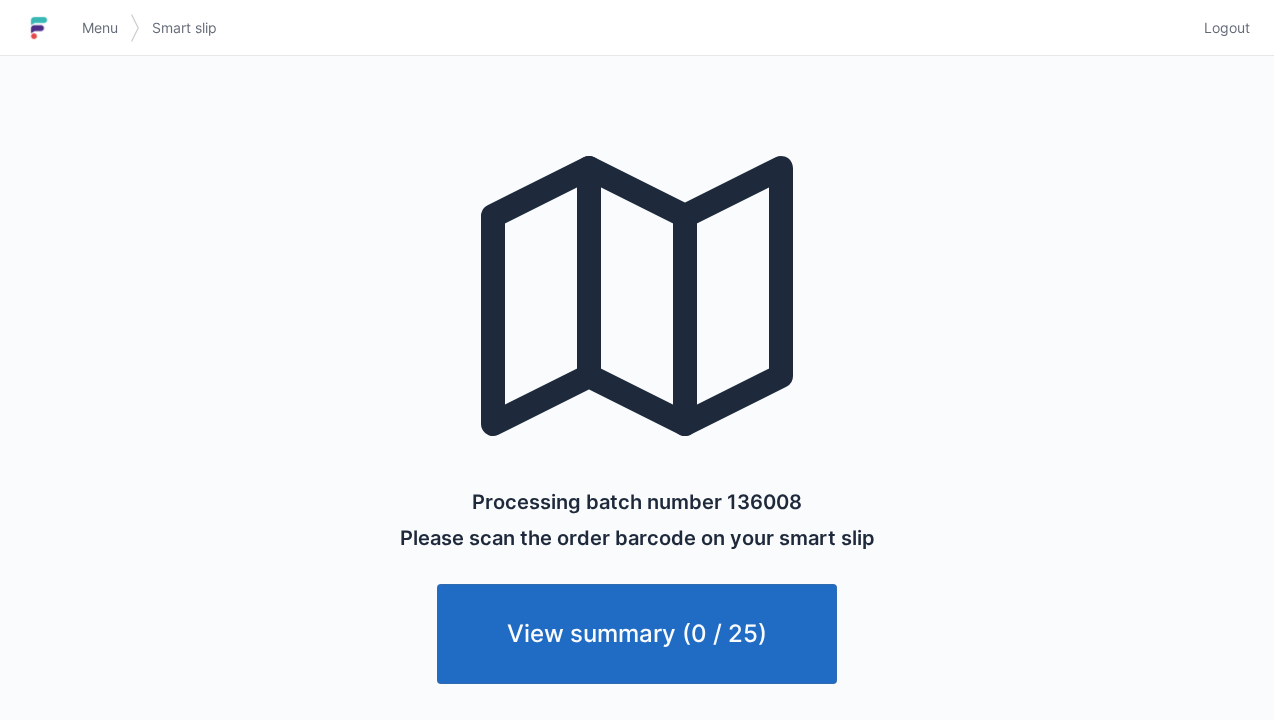 click on "Logout" at bounding box center (1227, 28) 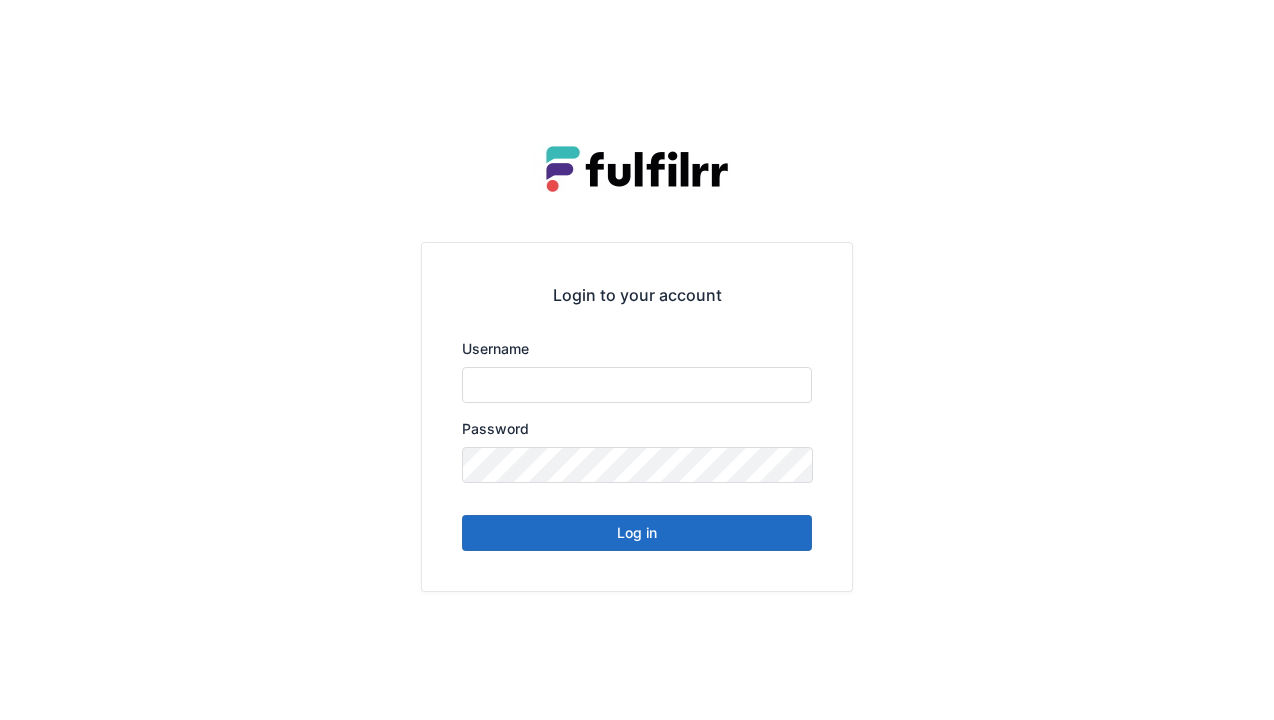 scroll, scrollTop: 0, scrollLeft: 0, axis: both 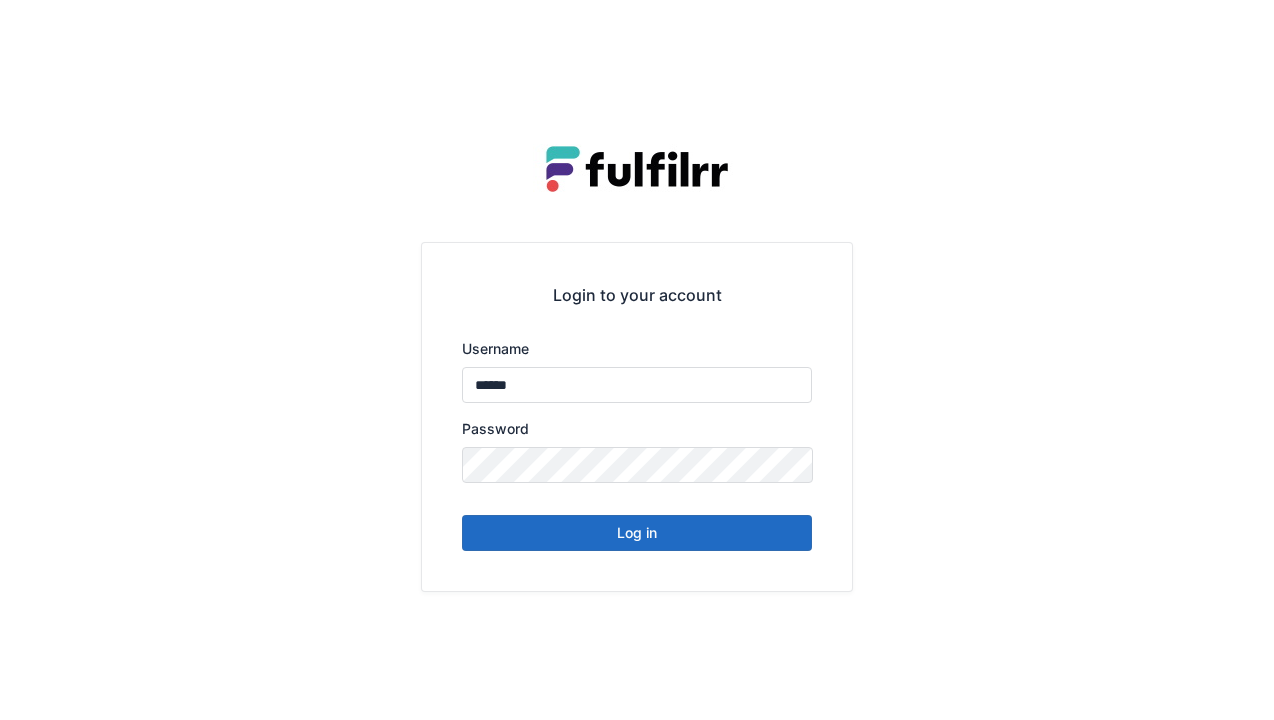 click on "Log in" at bounding box center (637, 533) 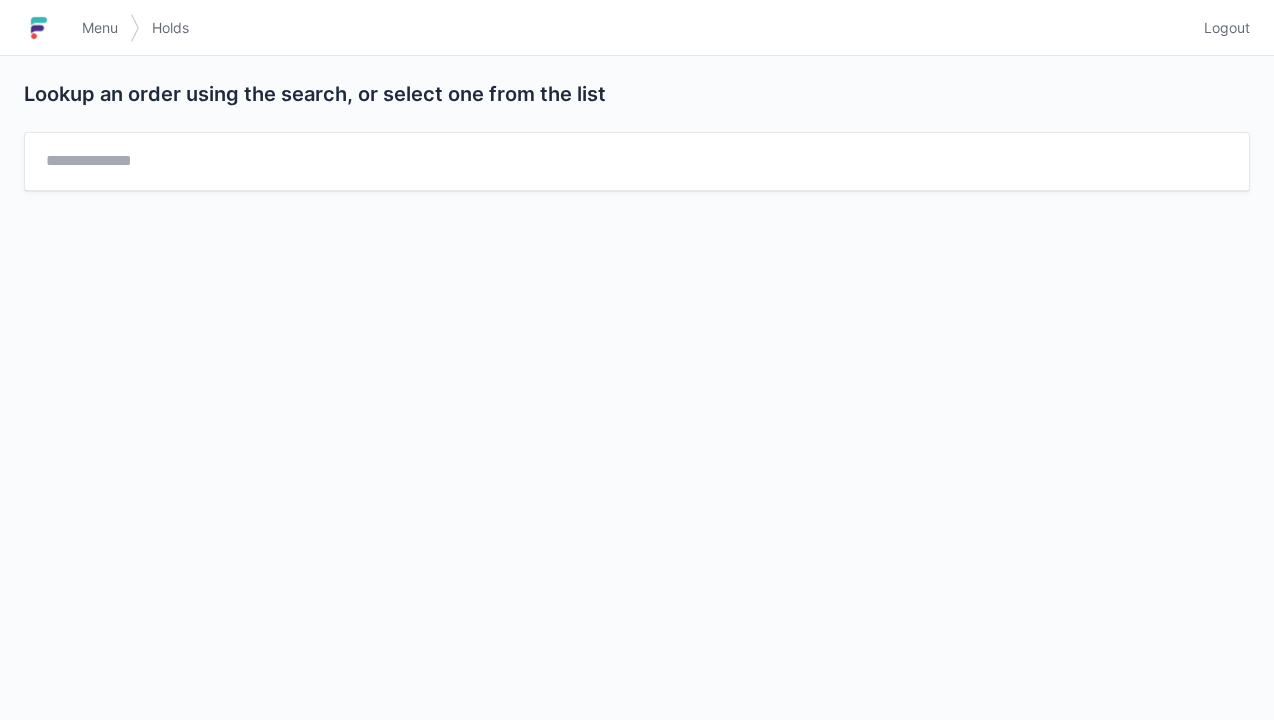scroll, scrollTop: 0, scrollLeft: 0, axis: both 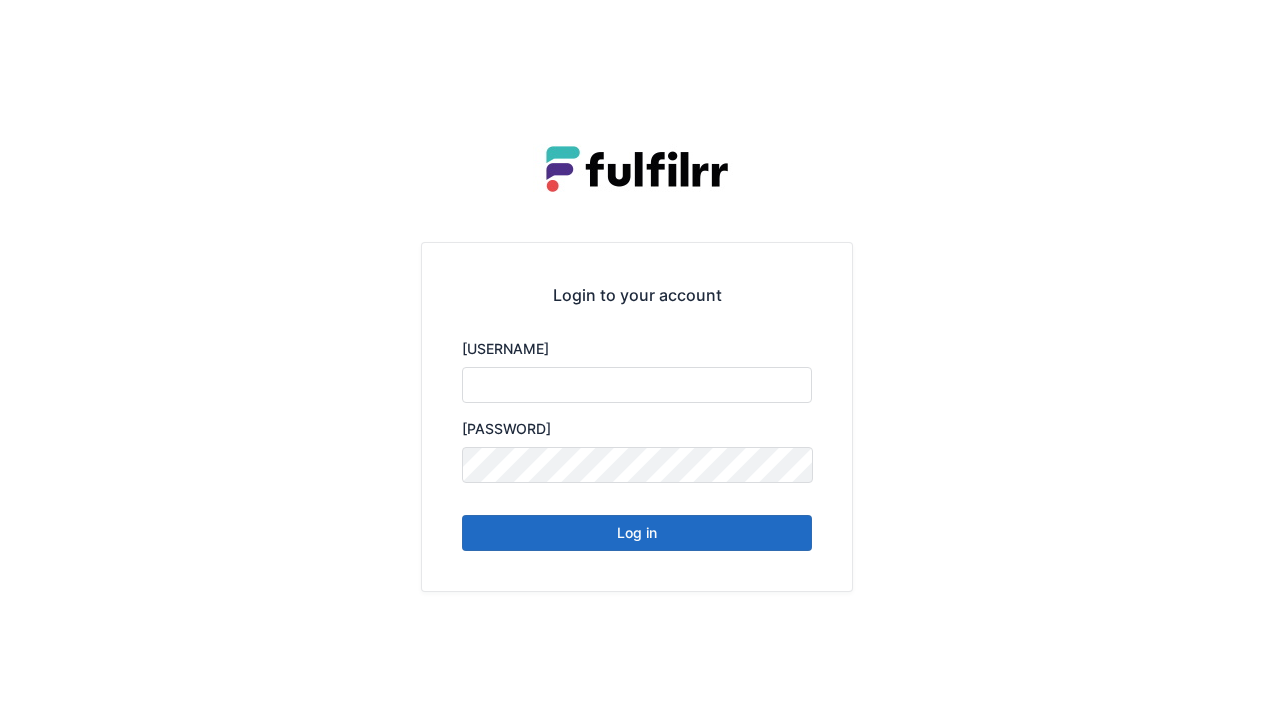 type on "******" 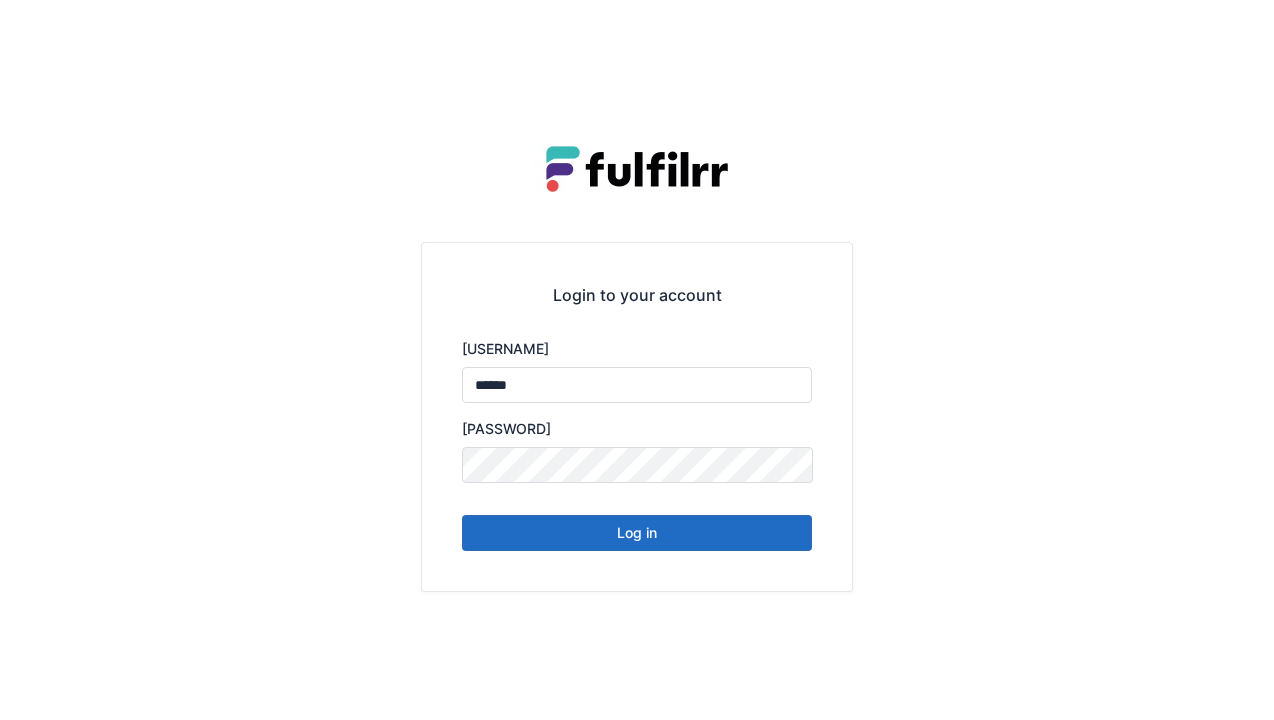 click on "Log in" at bounding box center (637, 533) 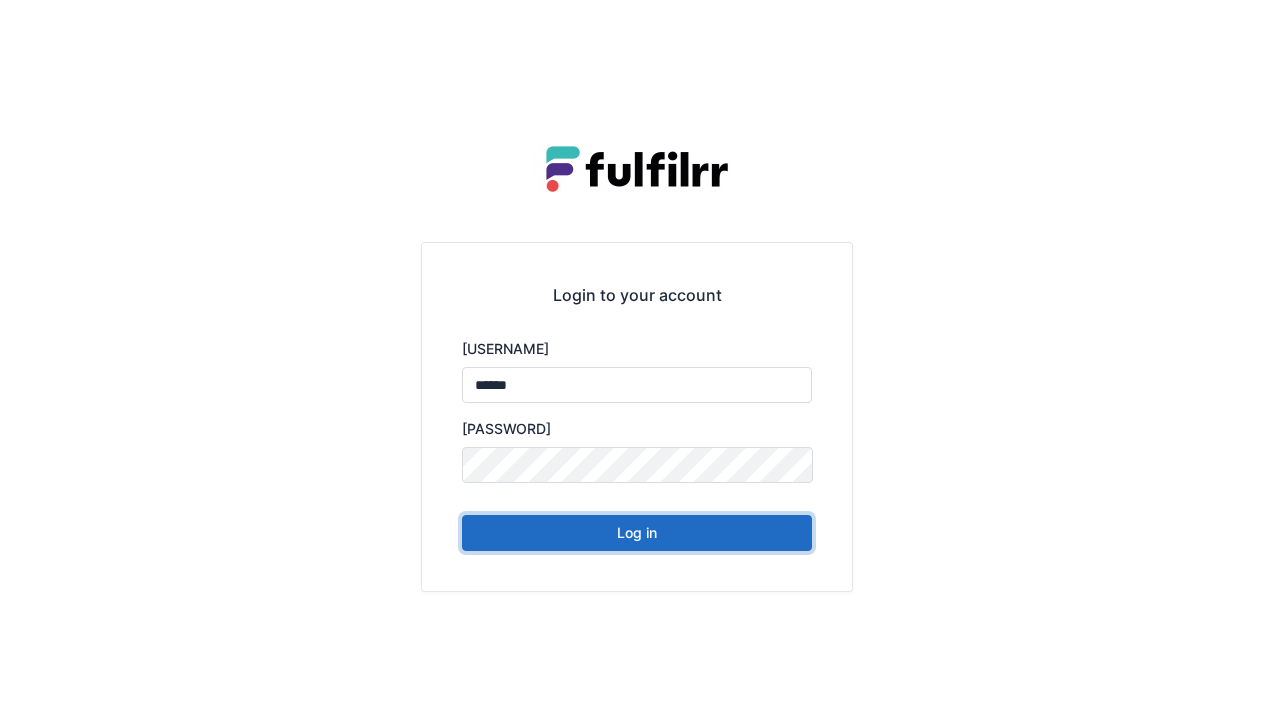 click on "Log in" at bounding box center [637, 533] 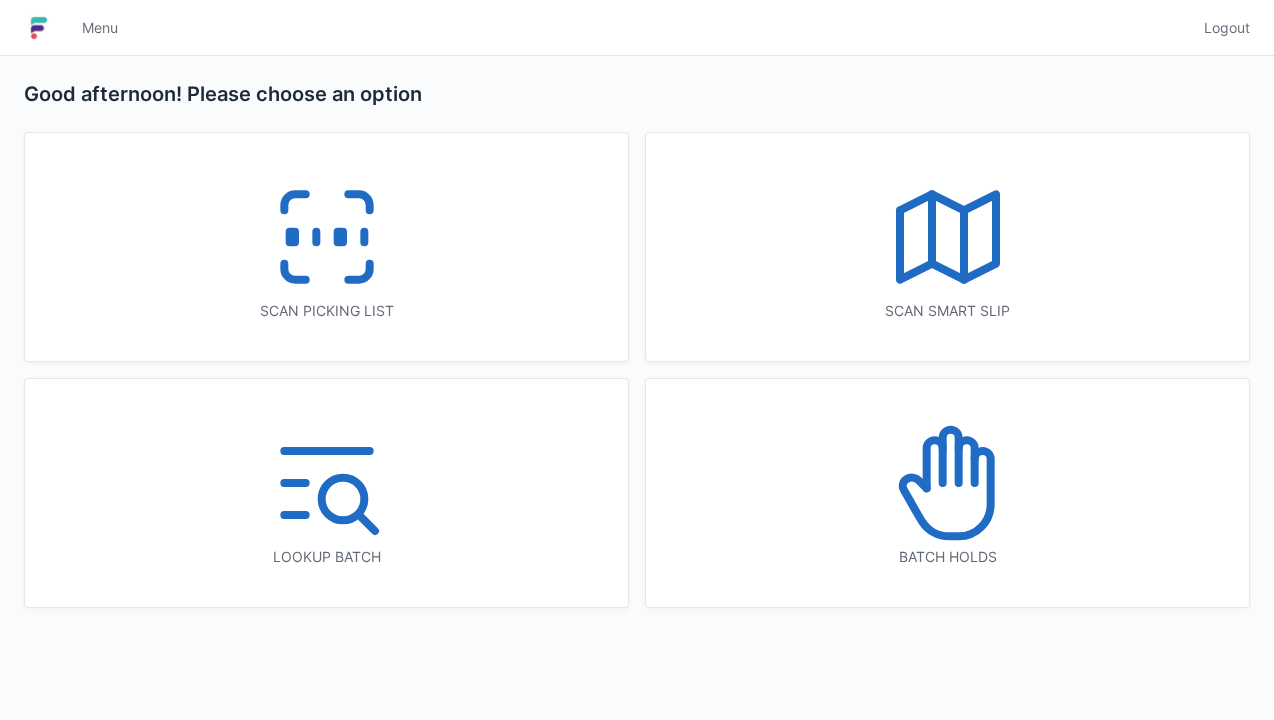 scroll, scrollTop: 0, scrollLeft: 0, axis: both 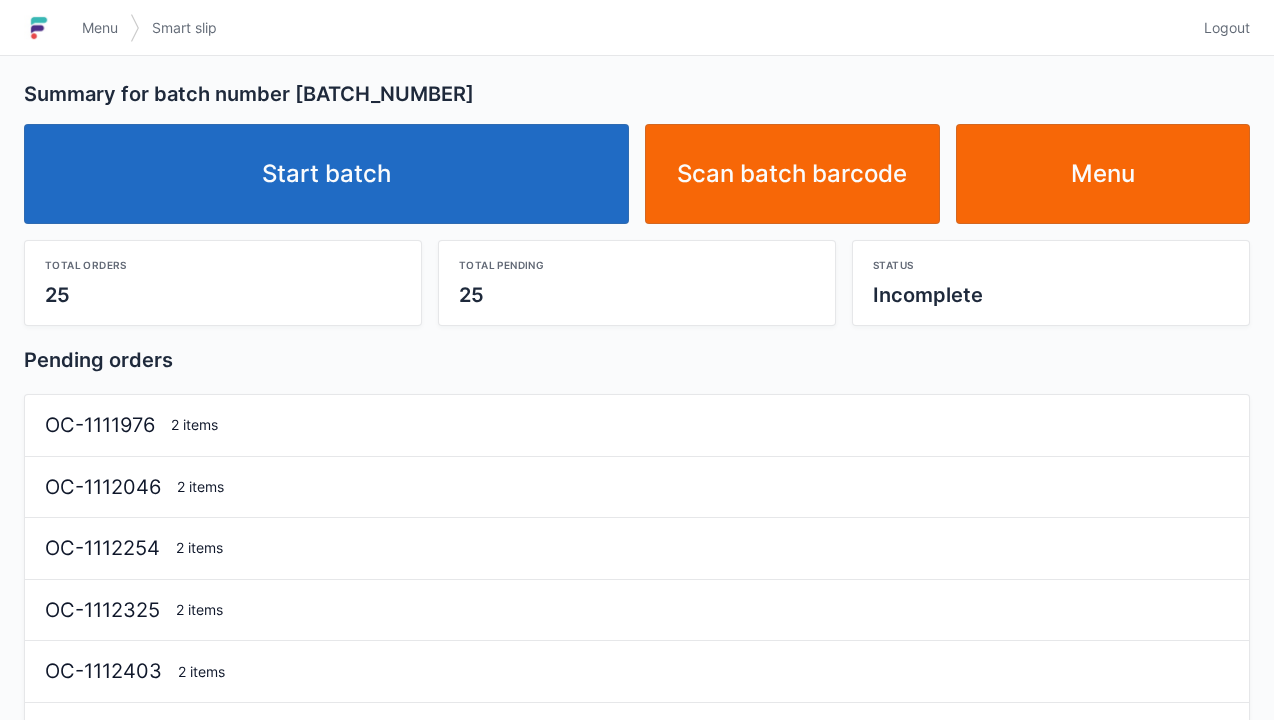 click on "Start batch" at bounding box center [326, 174] 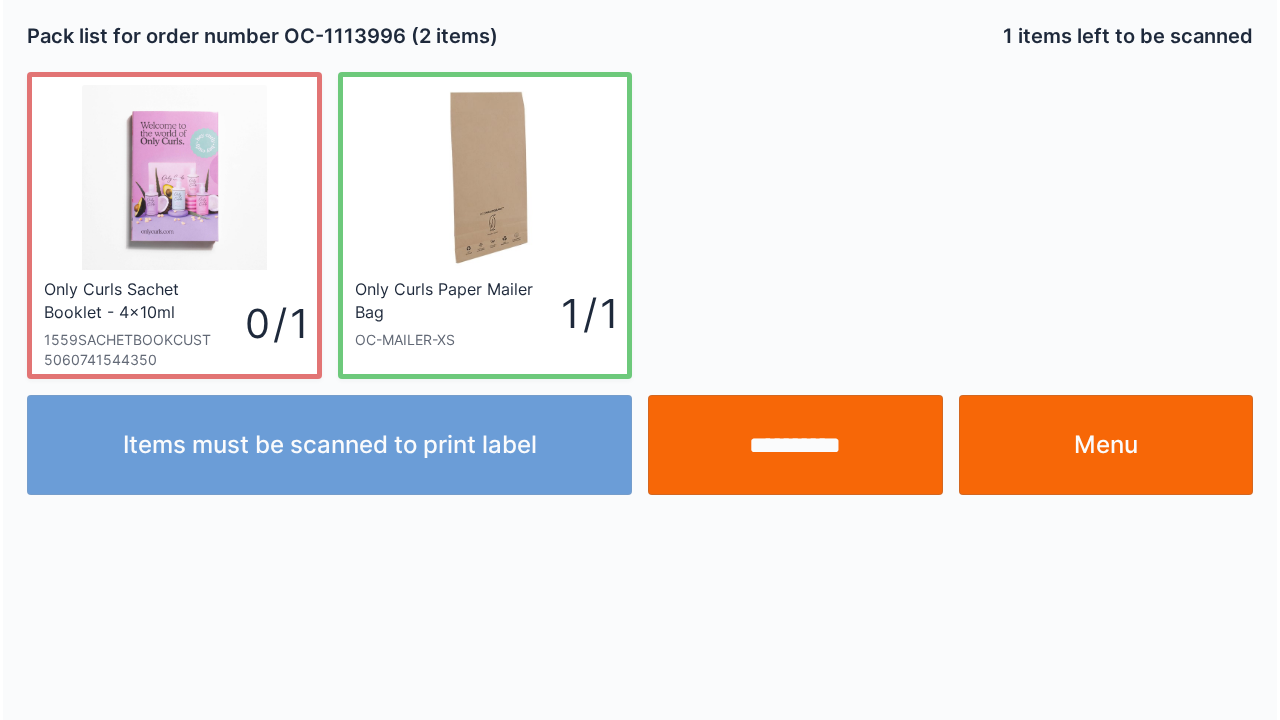 scroll, scrollTop: 0, scrollLeft: 0, axis: both 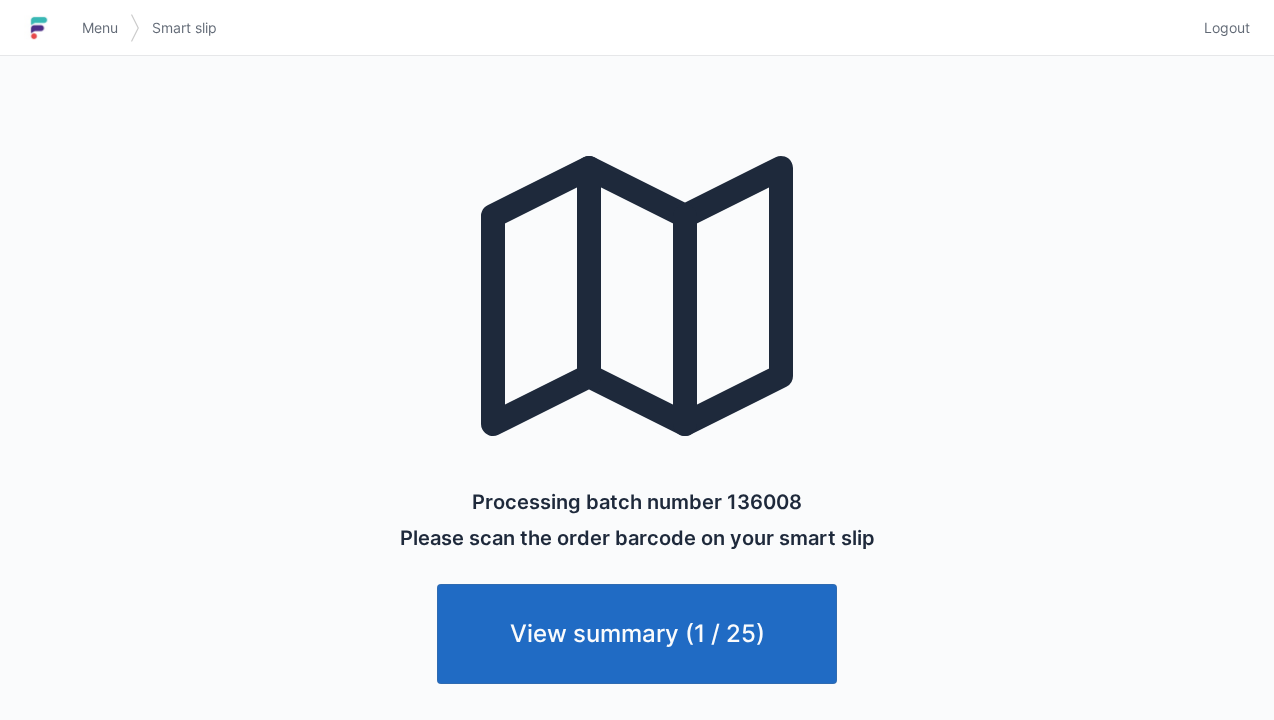 click on "Logout" at bounding box center (1227, 28) 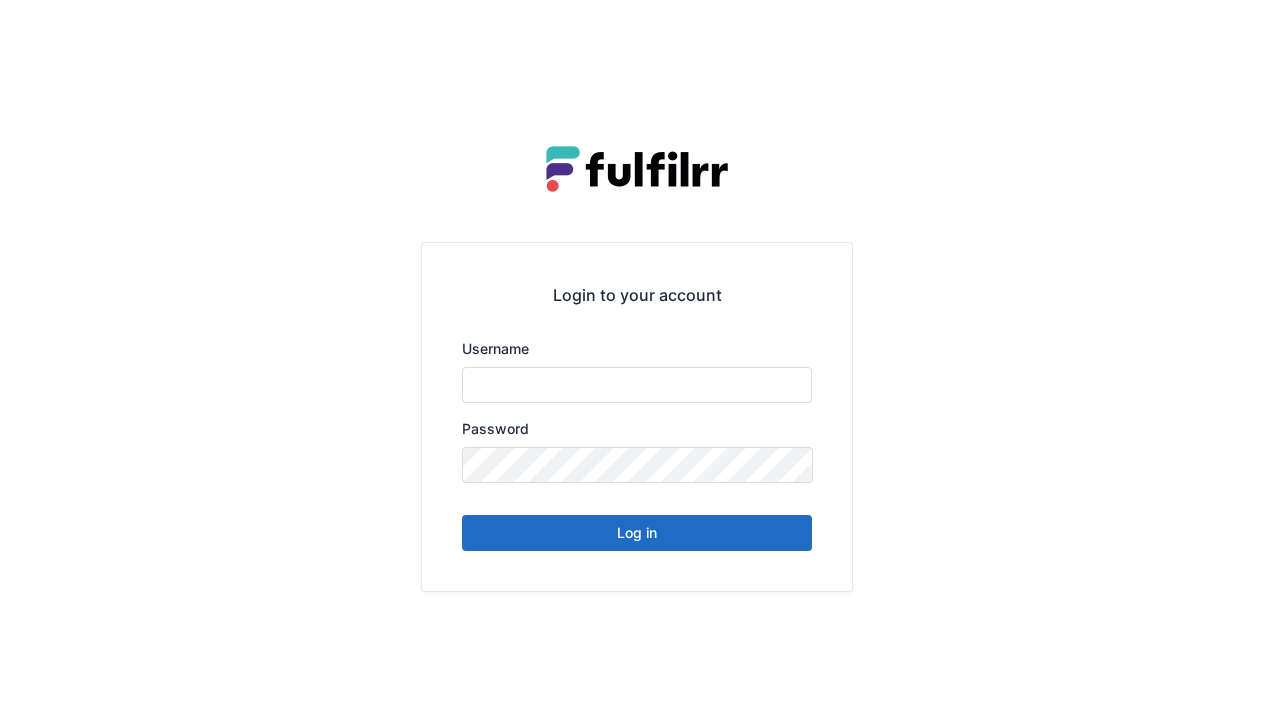scroll, scrollTop: 0, scrollLeft: 0, axis: both 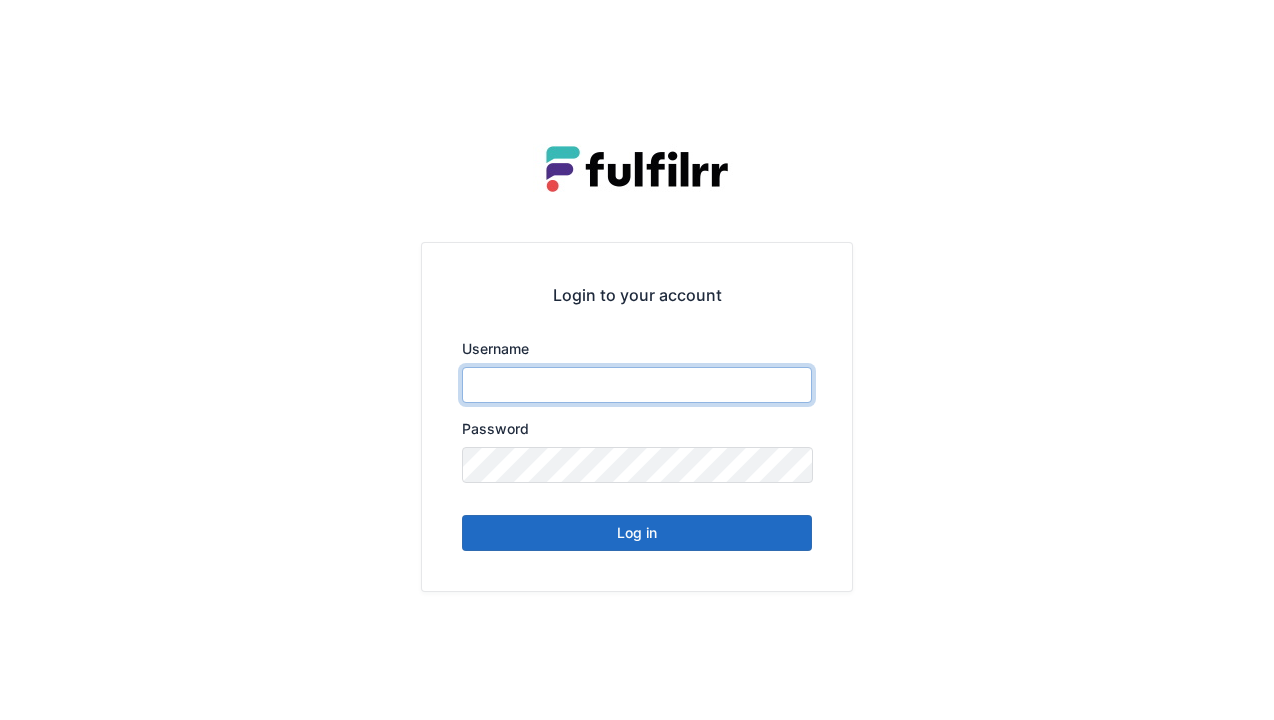 type on "******" 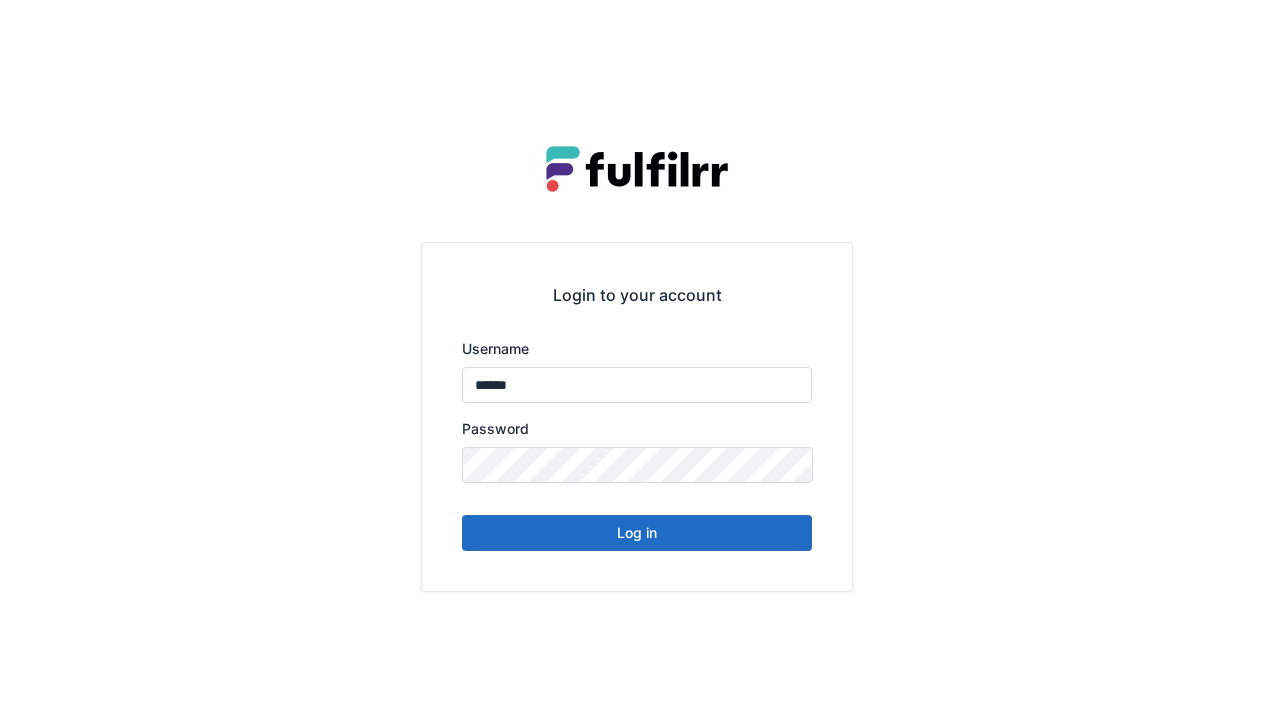 click on "Log in" at bounding box center [637, 533] 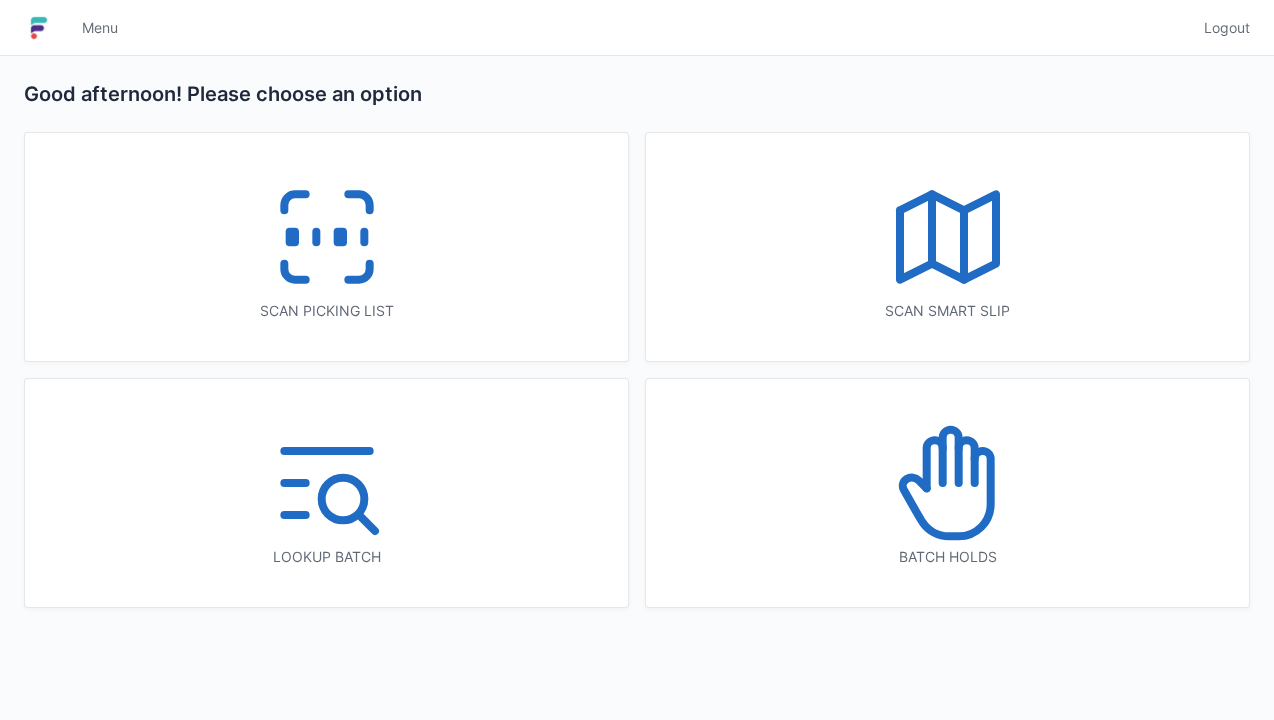 scroll, scrollTop: 0, scrollLeft: 0, axis: both 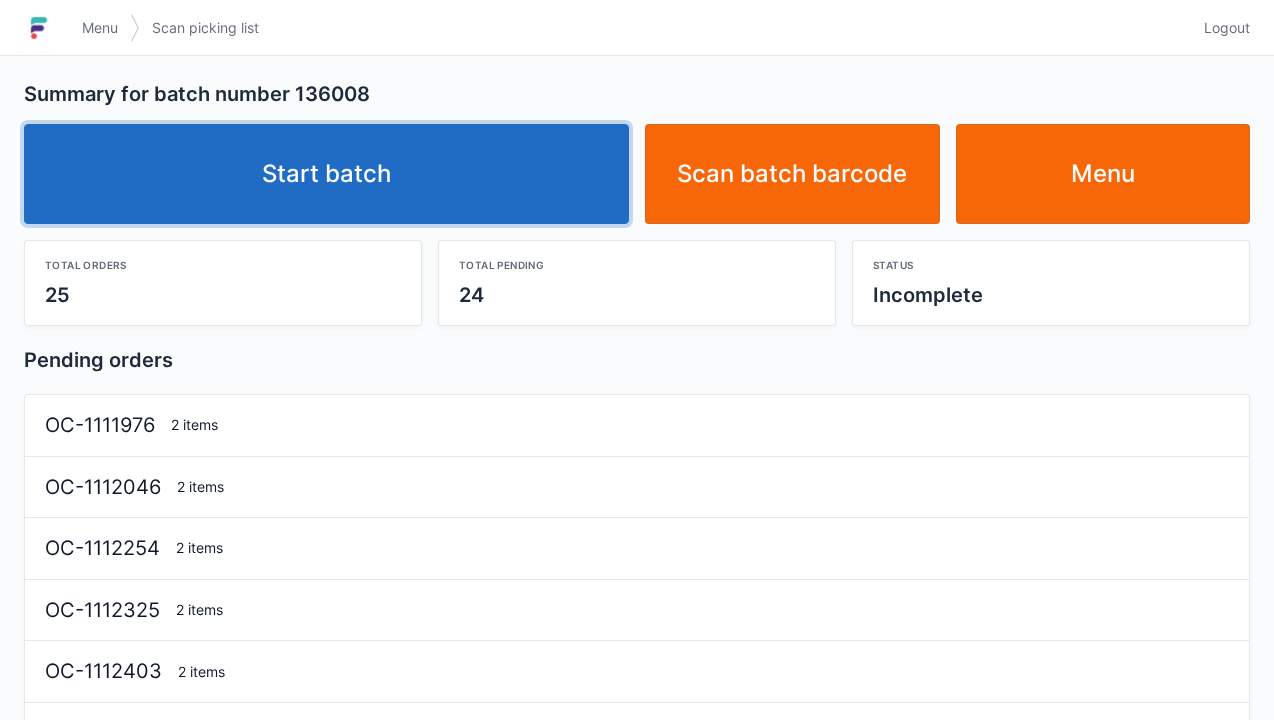 click on "Start batch" at bounding box center [326, 174] 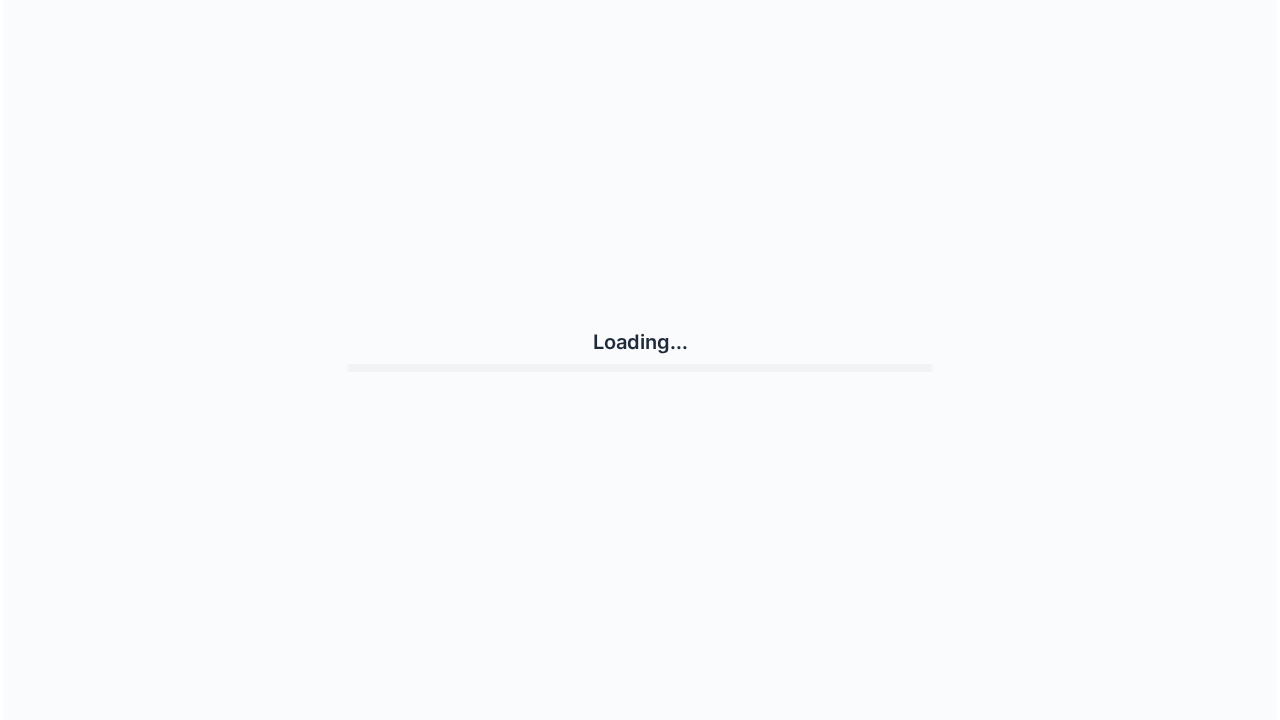 scroll, scrollTop: 0, scrollLeft: 0, axis: both 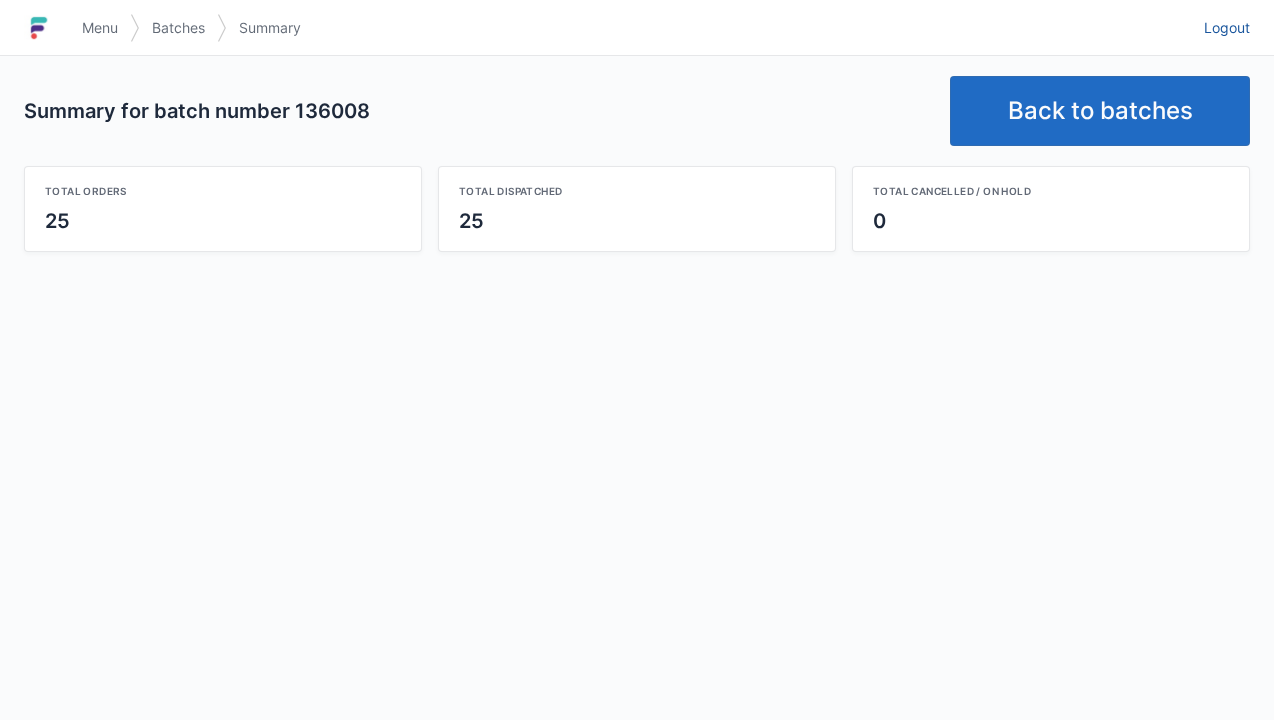 click on "Logout" at bounding box center (1227, 28) 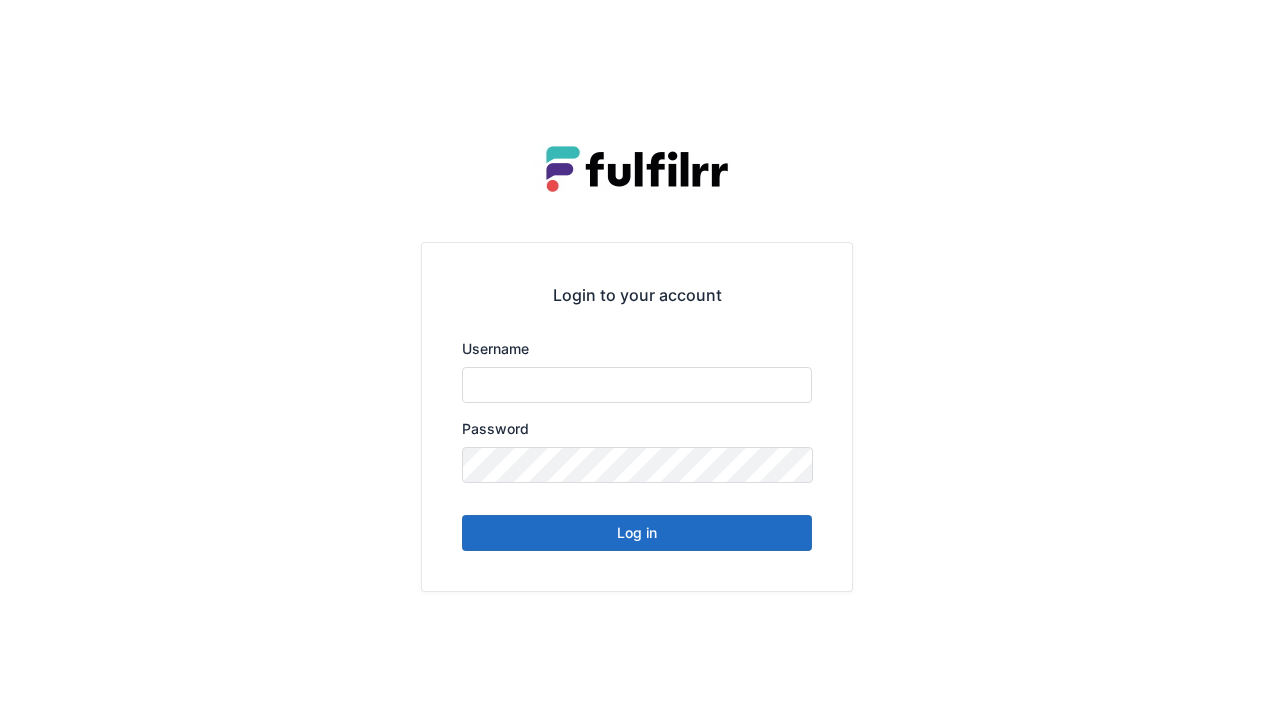 scroll, scrollTop: 0, scrollLeft: 0, axis: both 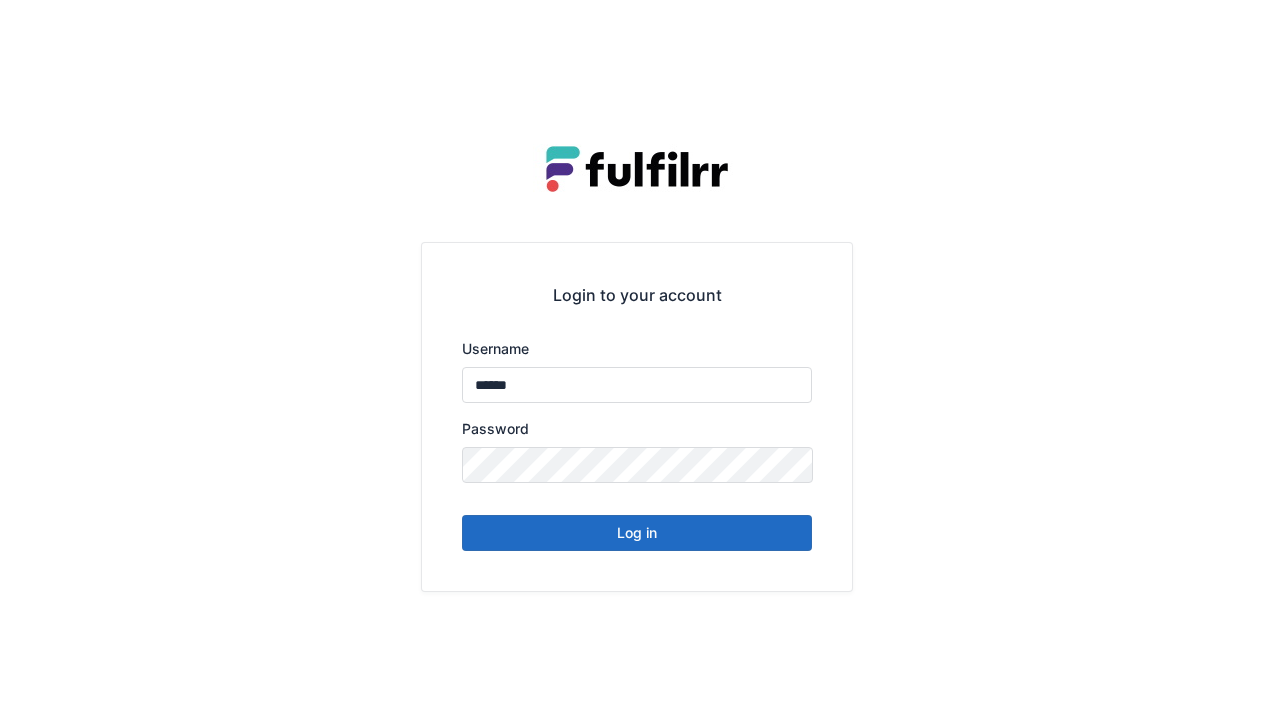 click on "Log in" at bounding box center [637, 533] 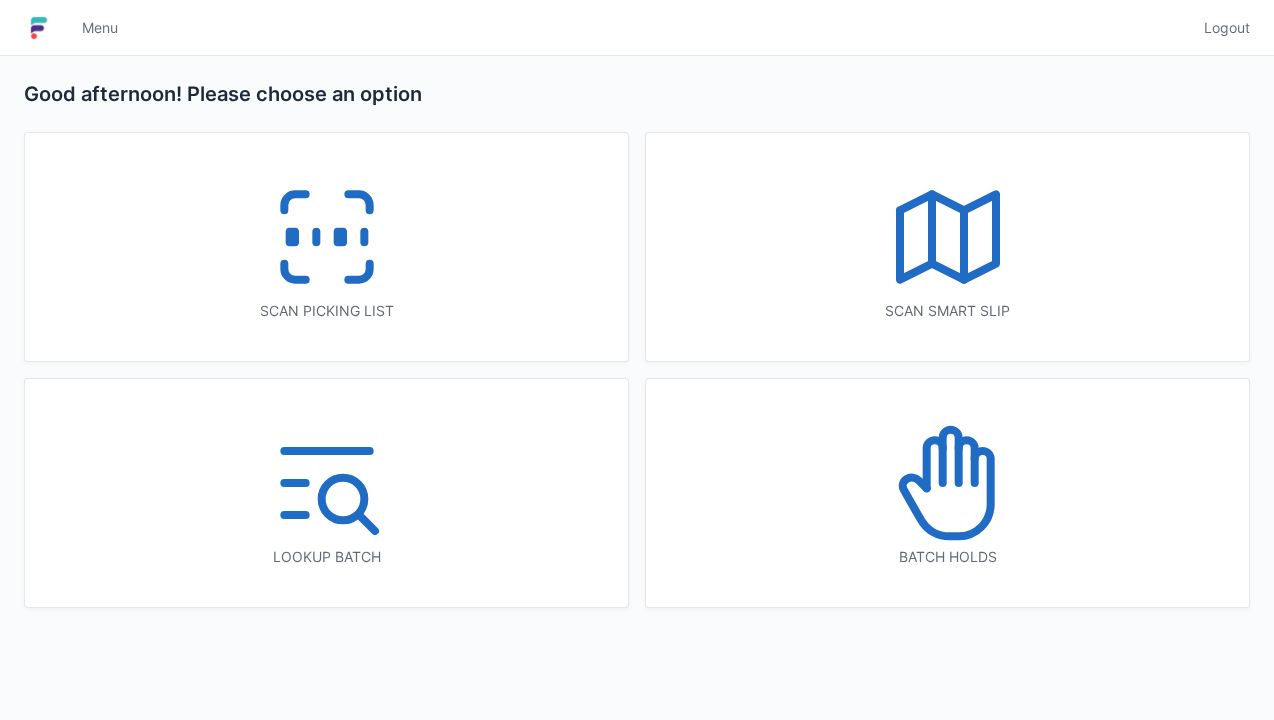 scroll, scrollTop: 0, scrollLeft: 0, axis: both 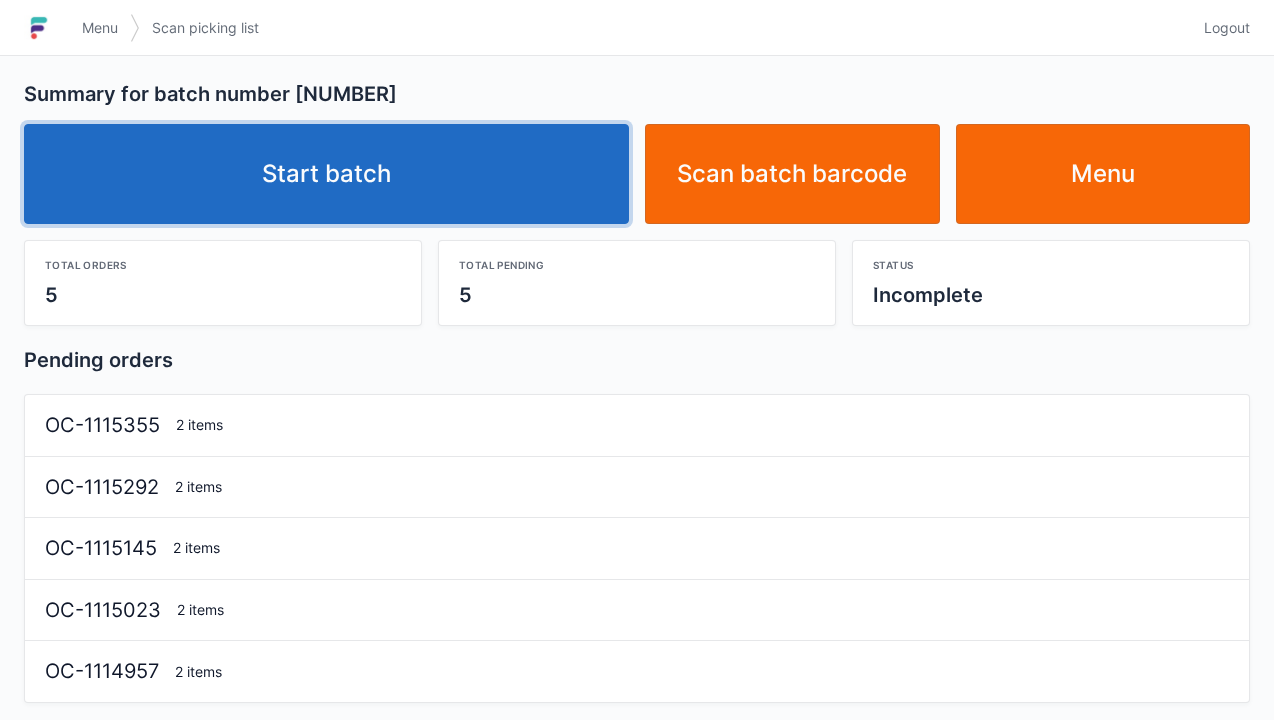 click on "Start batch" at bounding box center (326, 174) 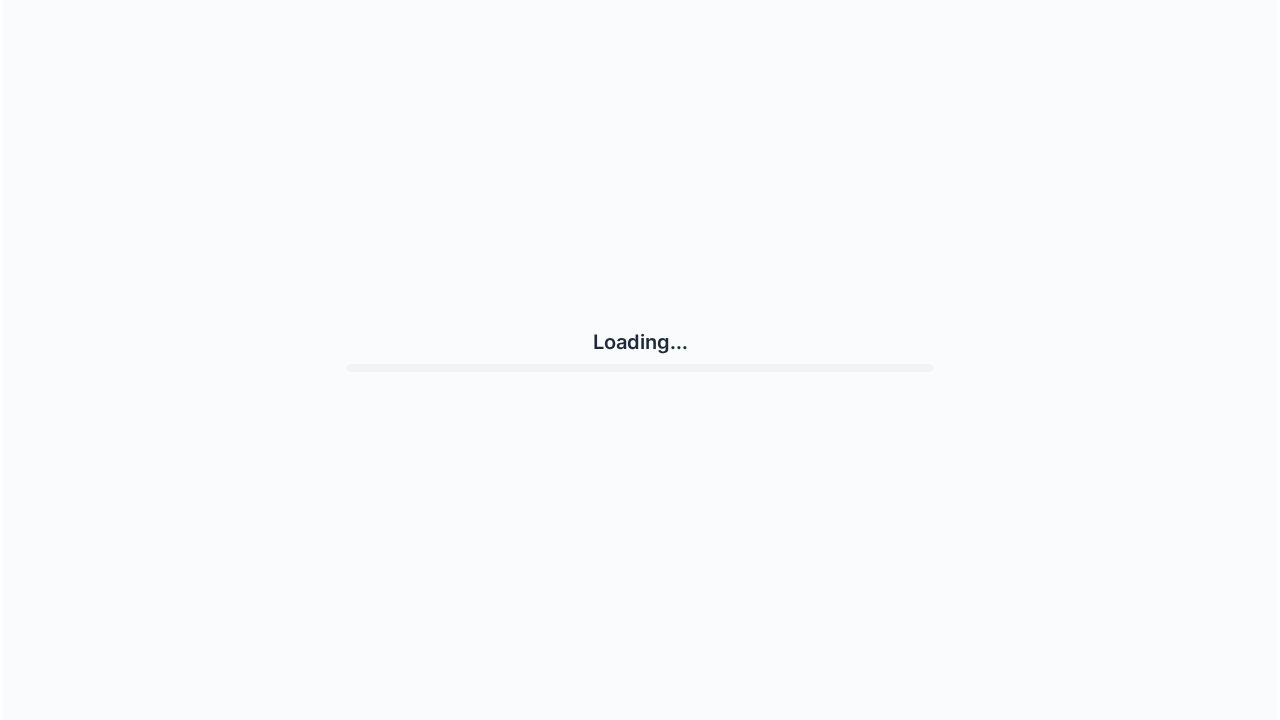 scroll, scrollTop: 0, scrollLeft: 0, axis: both 